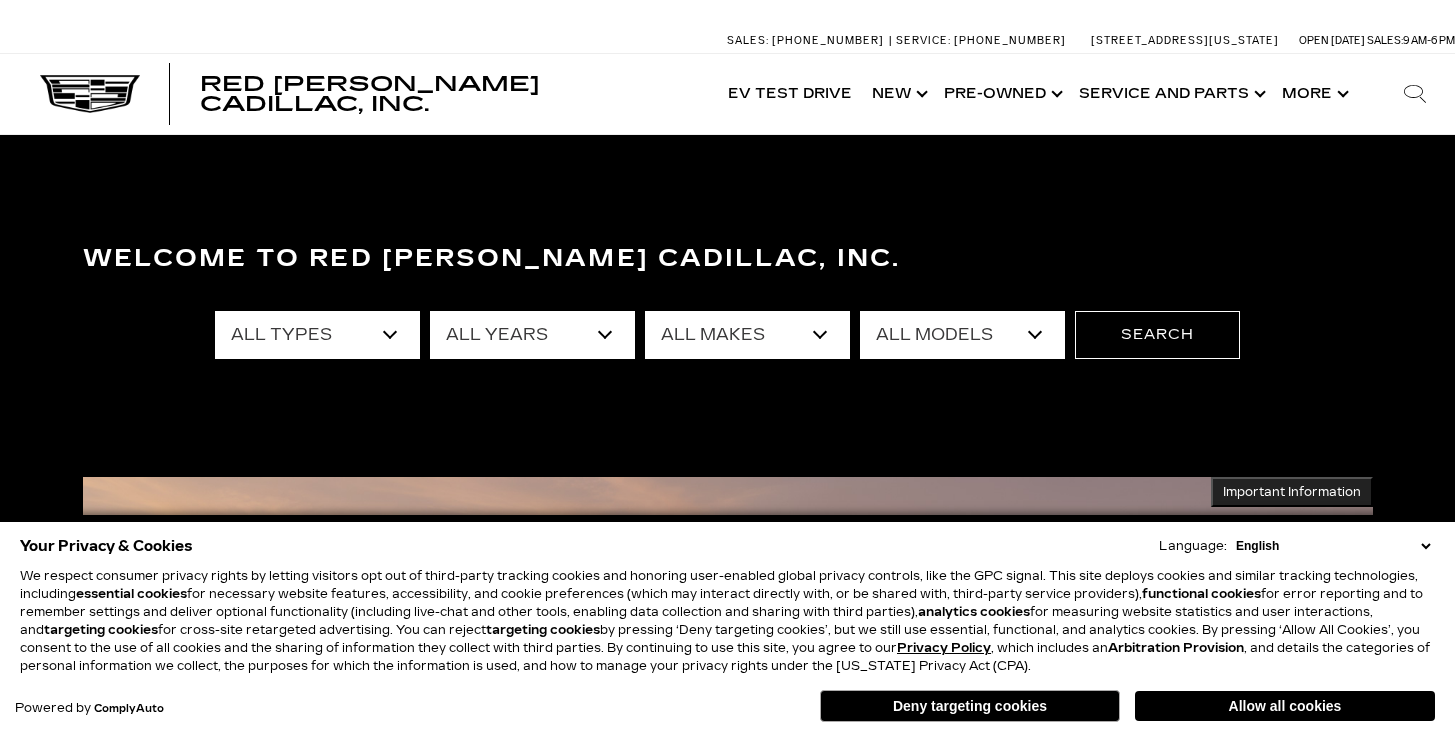 drag, startPoint x: 946, startPoint y: 709, endPoint x: 799, endPoint y: 549, distance: 217.27632 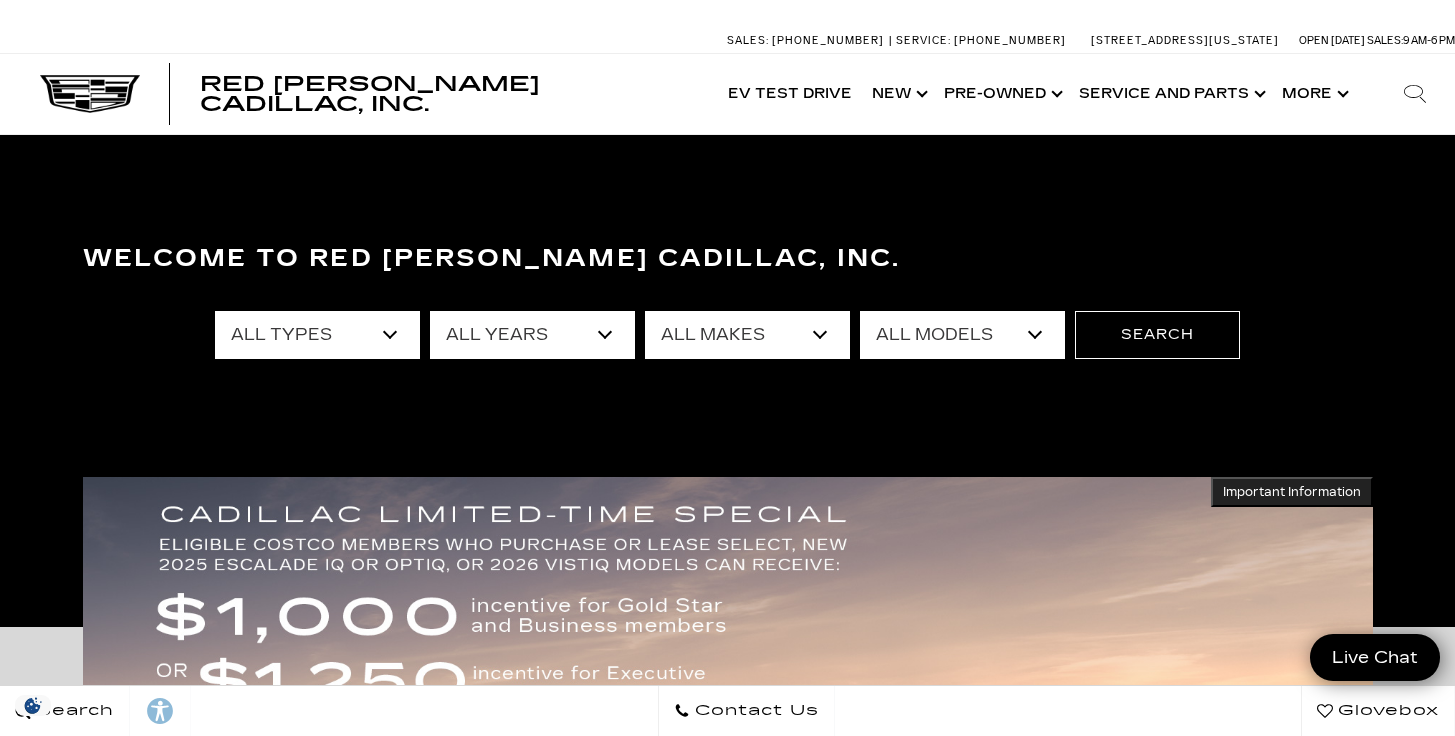 scroll, scrollTop: 0, scrollLeft: 0, axis: both 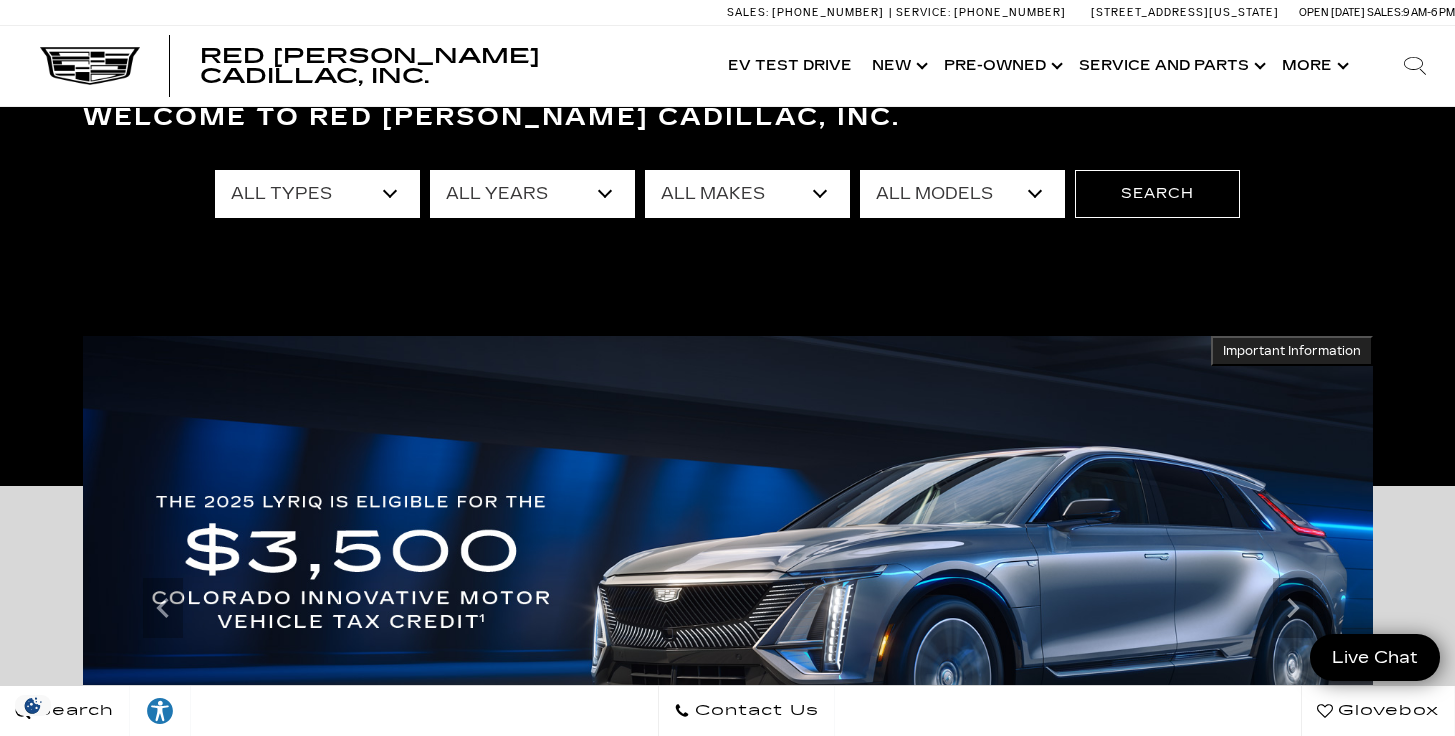 select on "Escalade" 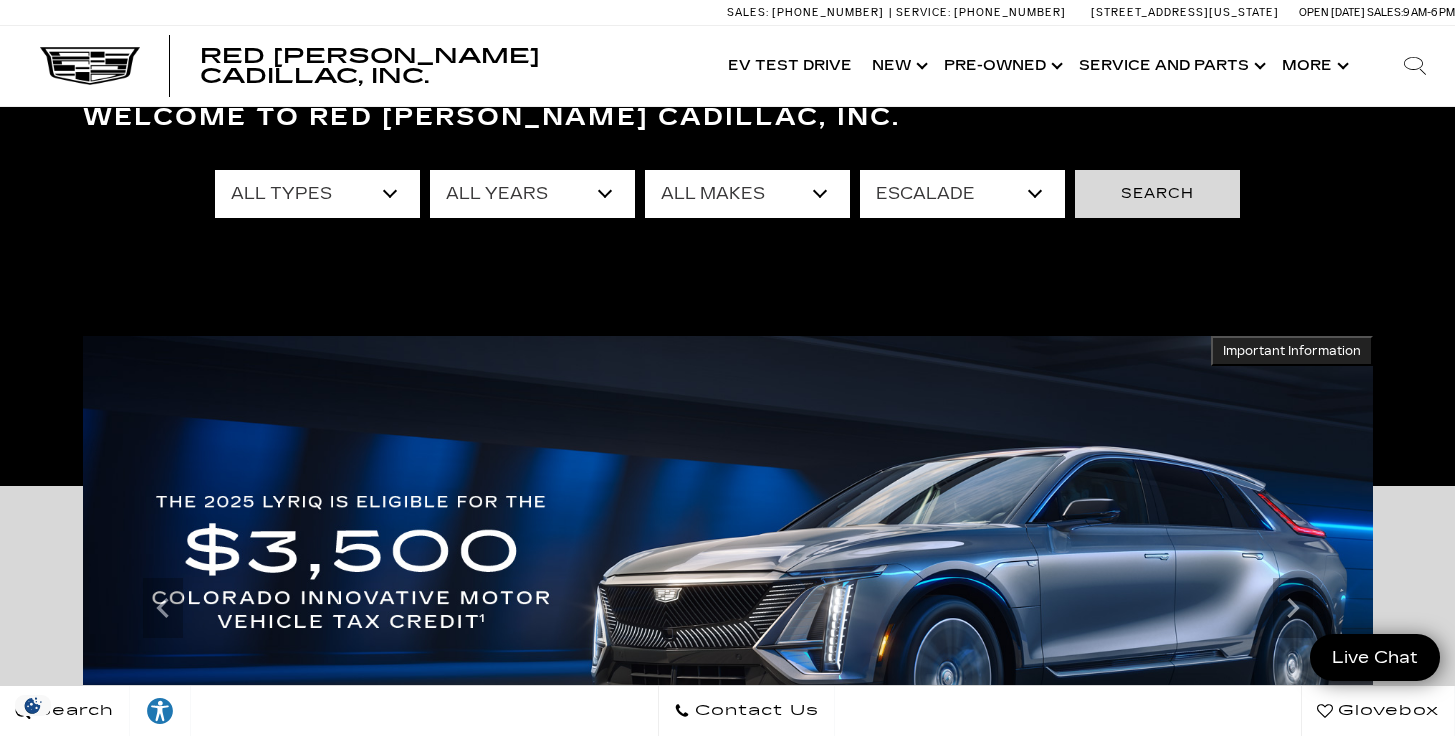 click on "Search" at bounding box center (1157, 194) 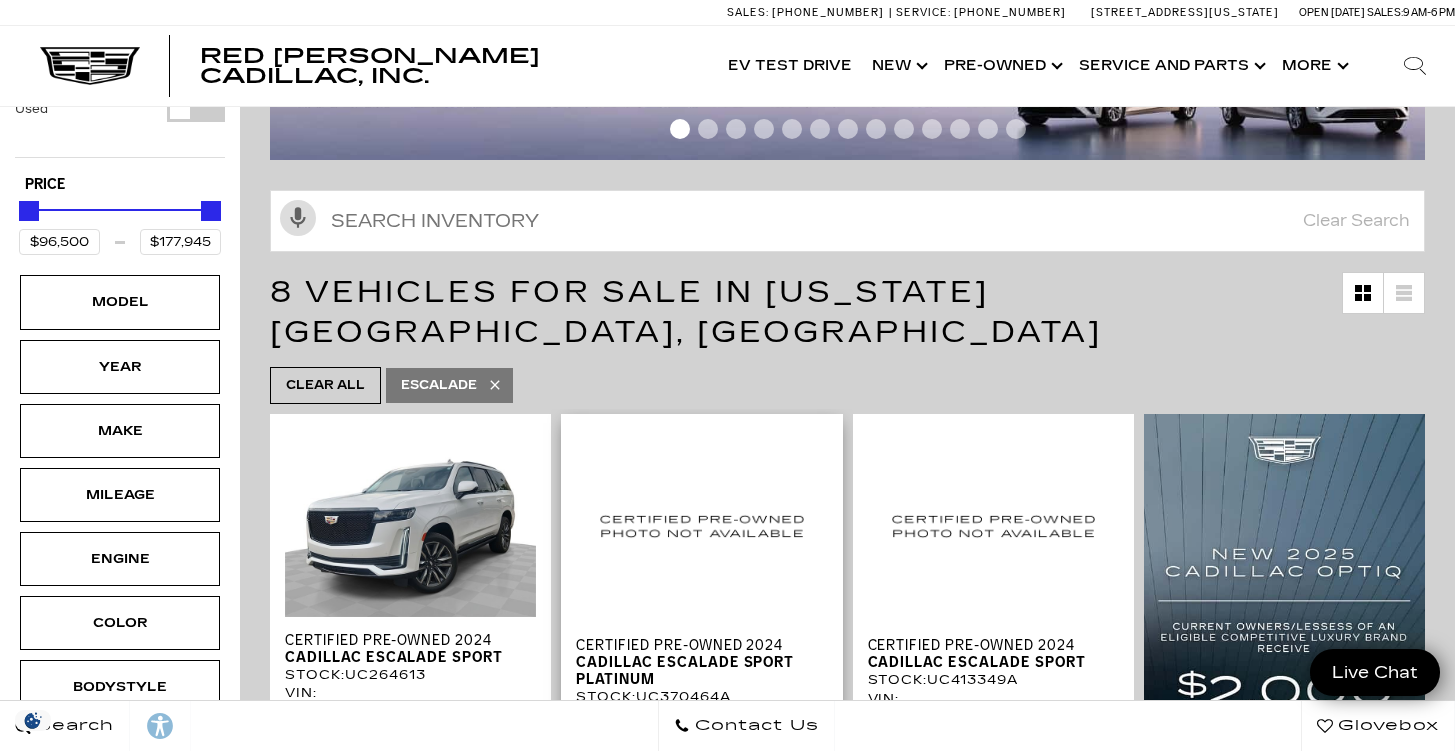 scroll, scrollTop: 308, scrollLeft: 0, axis: vertical 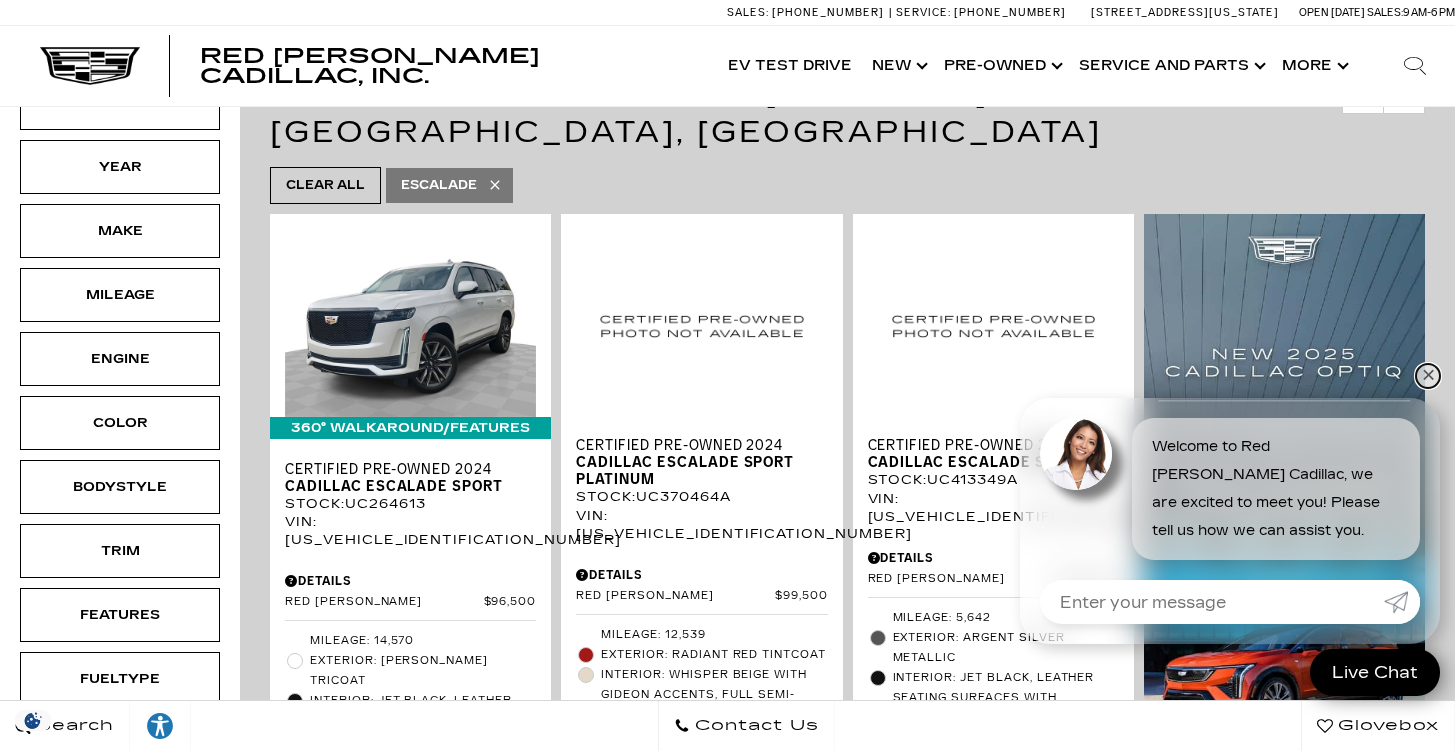 click on "✕" at bounding box center (1428, 376) 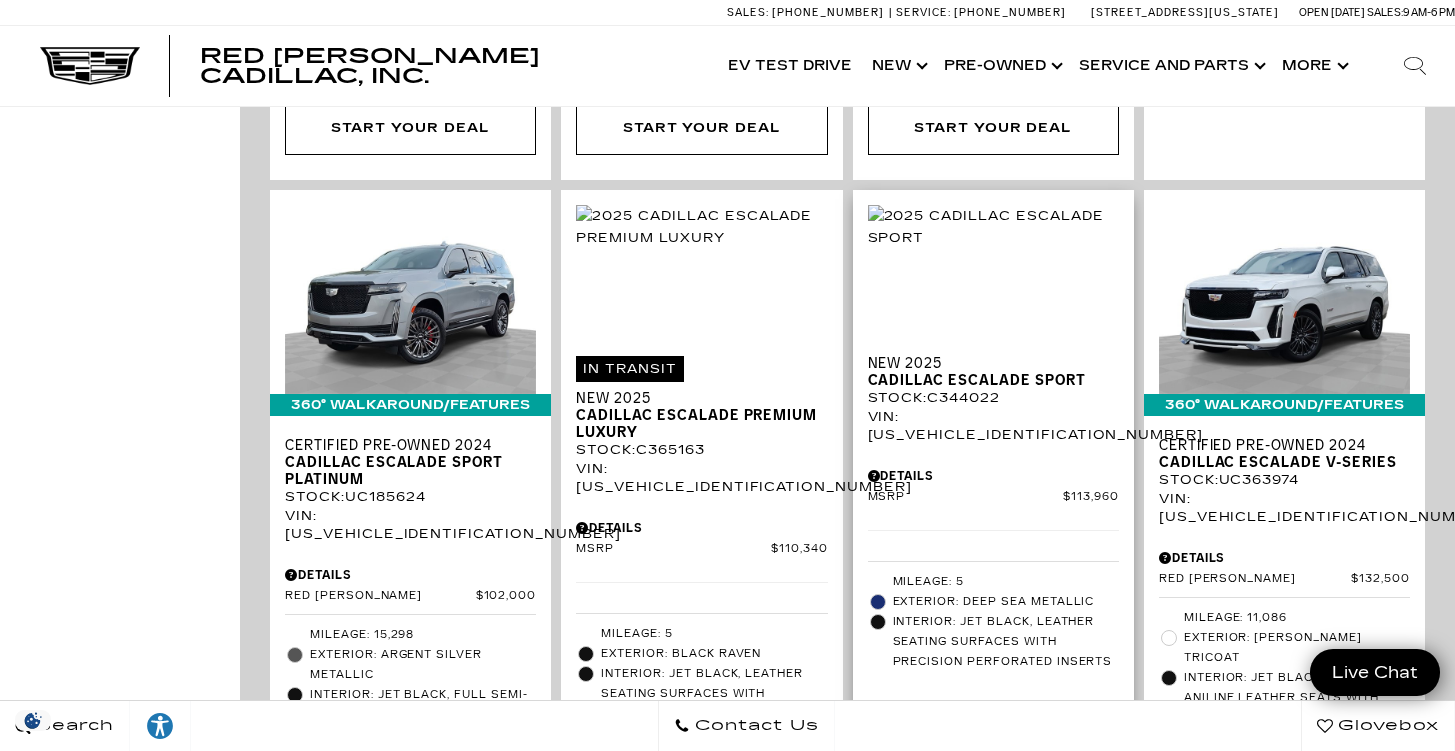 scroll, scrollTop: 1149, scrollLeft: 0, axis: vertical 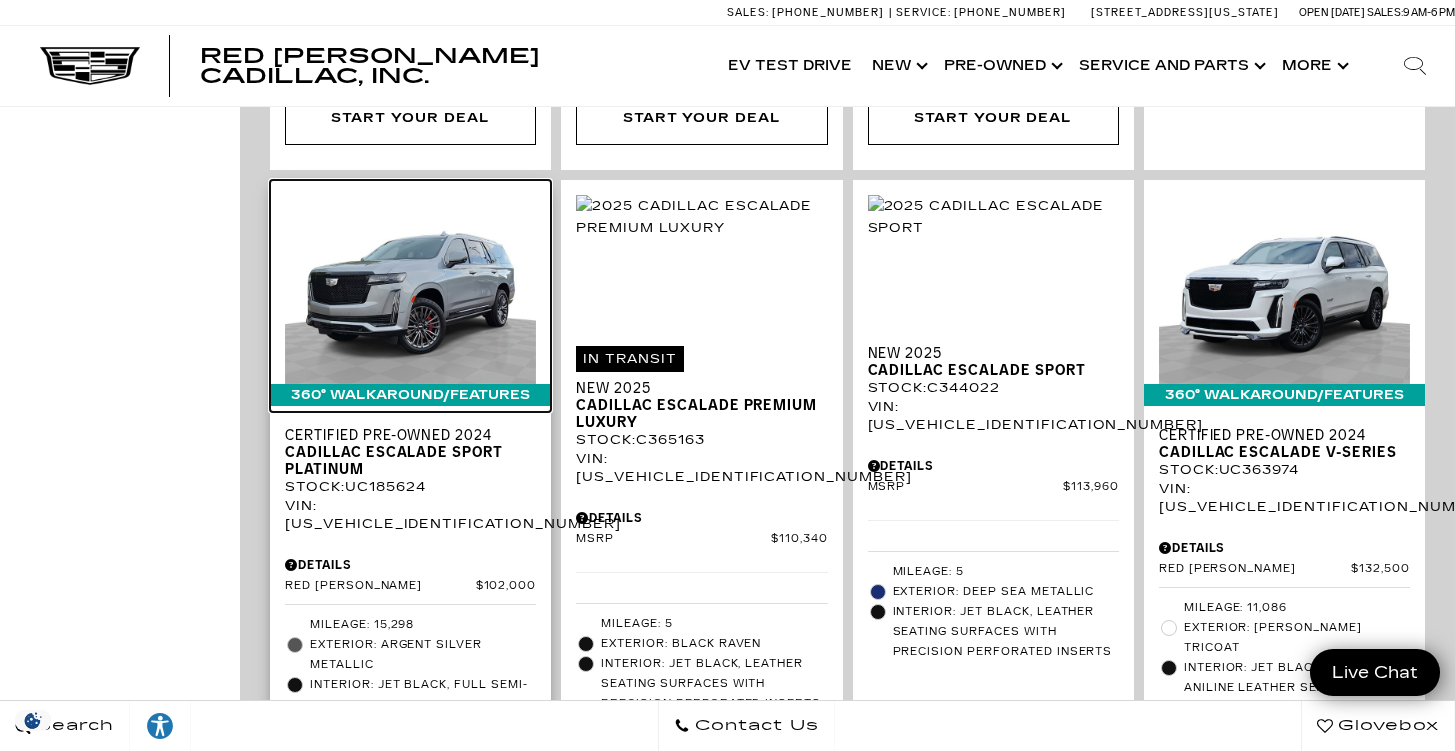 click at bounding box center [410, 289] 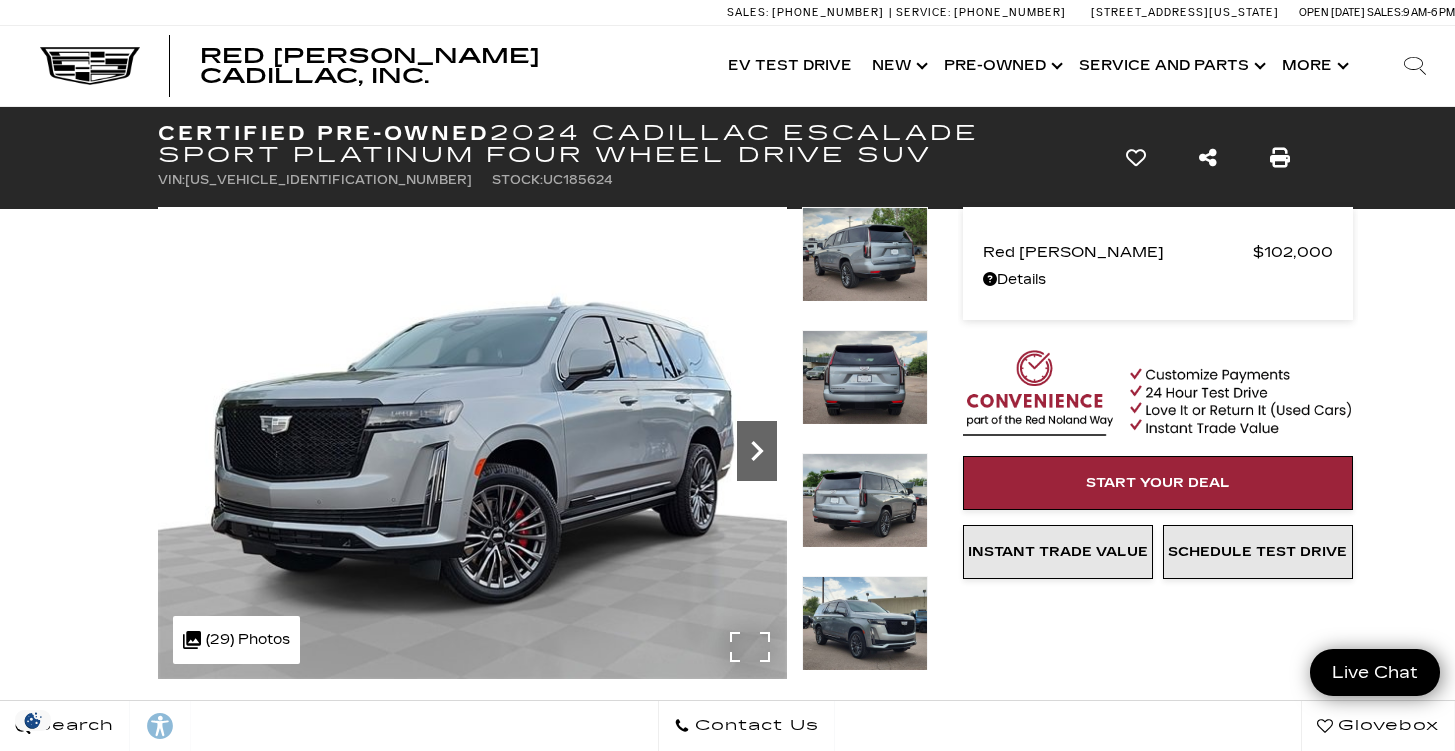 click 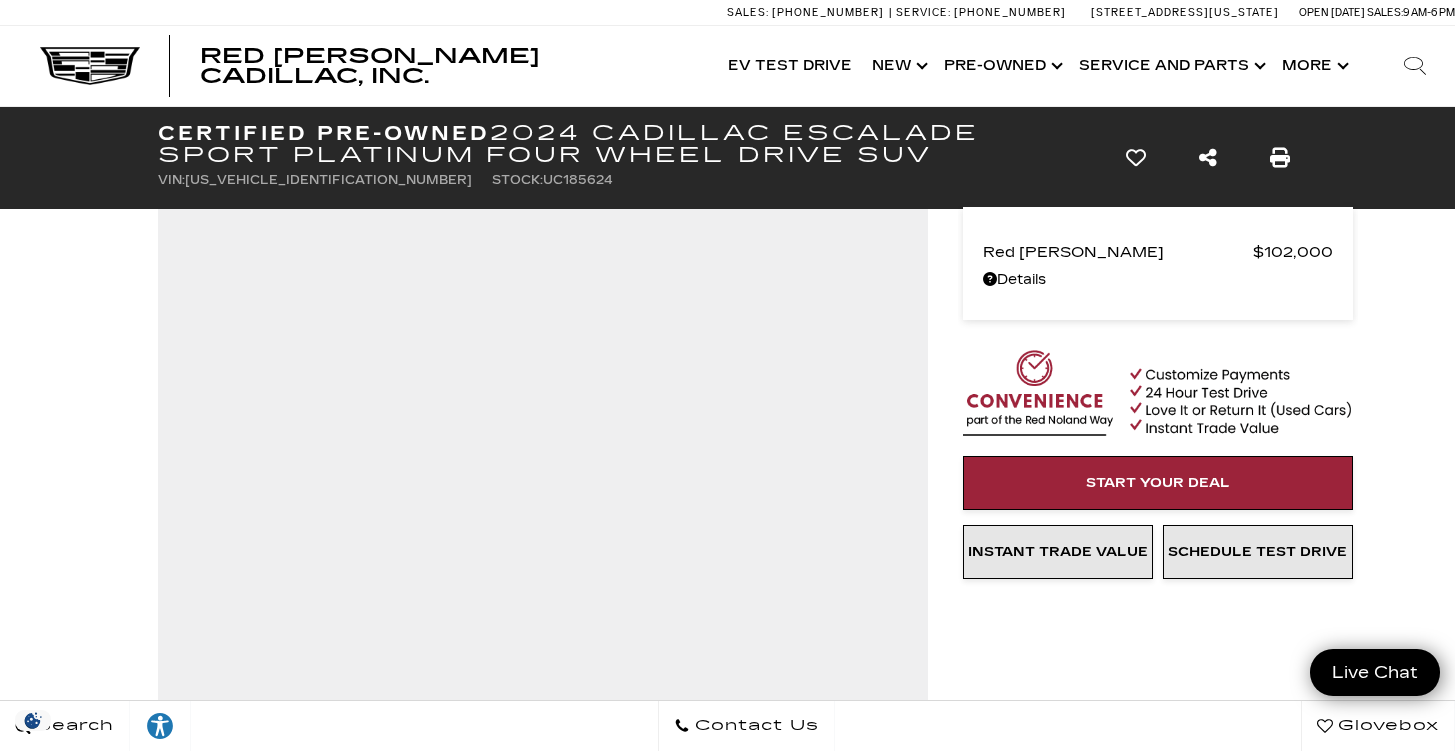 scroll, scrollTop: 0, scrollLeft: 0, axis: both 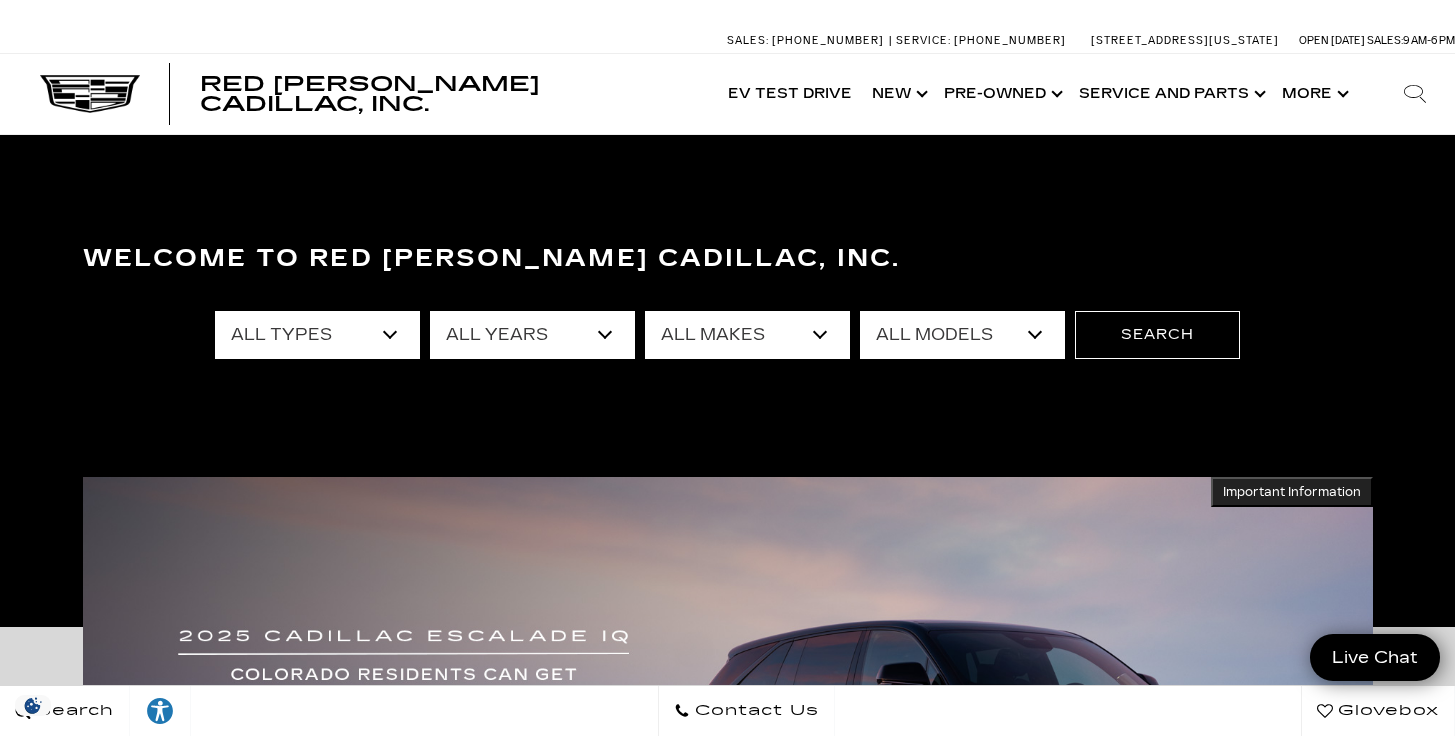 select on "Cadillac" 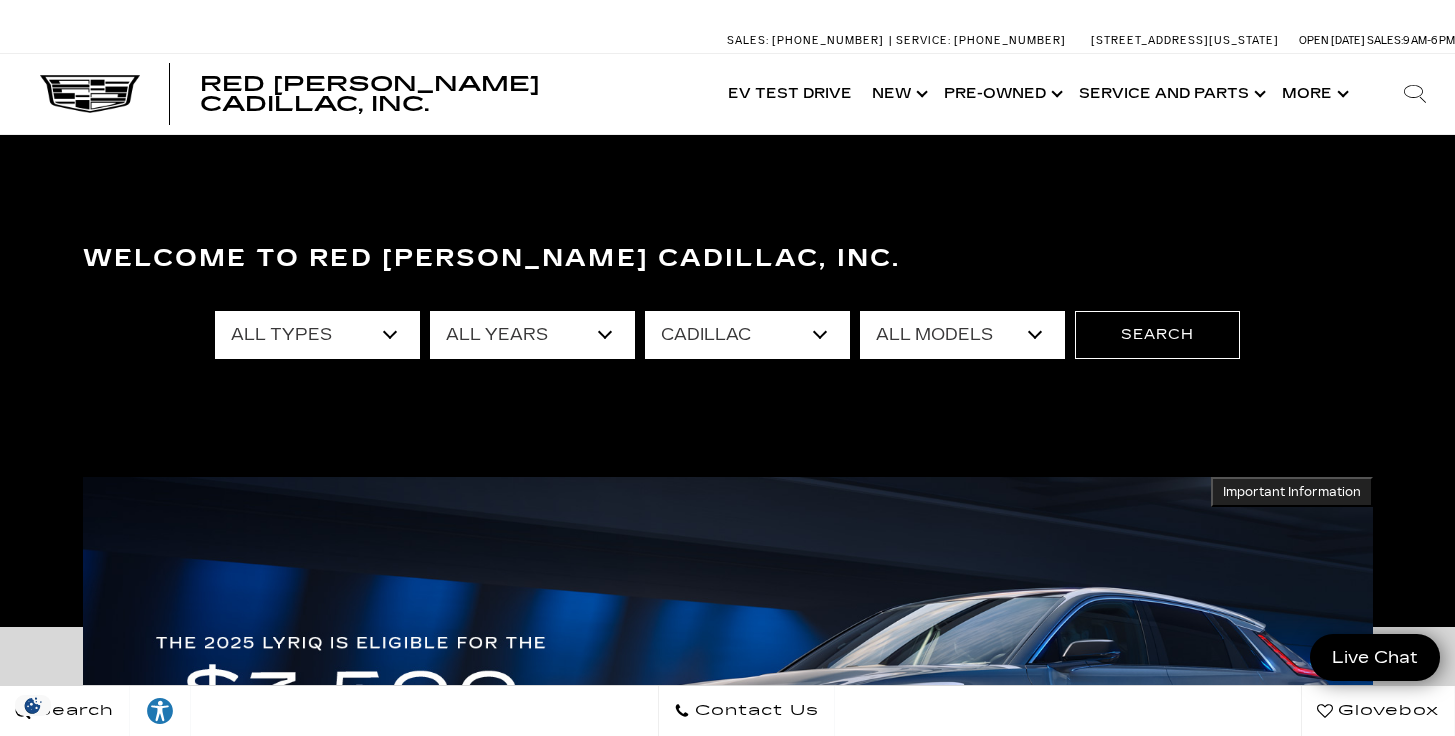 select on "Escalade" 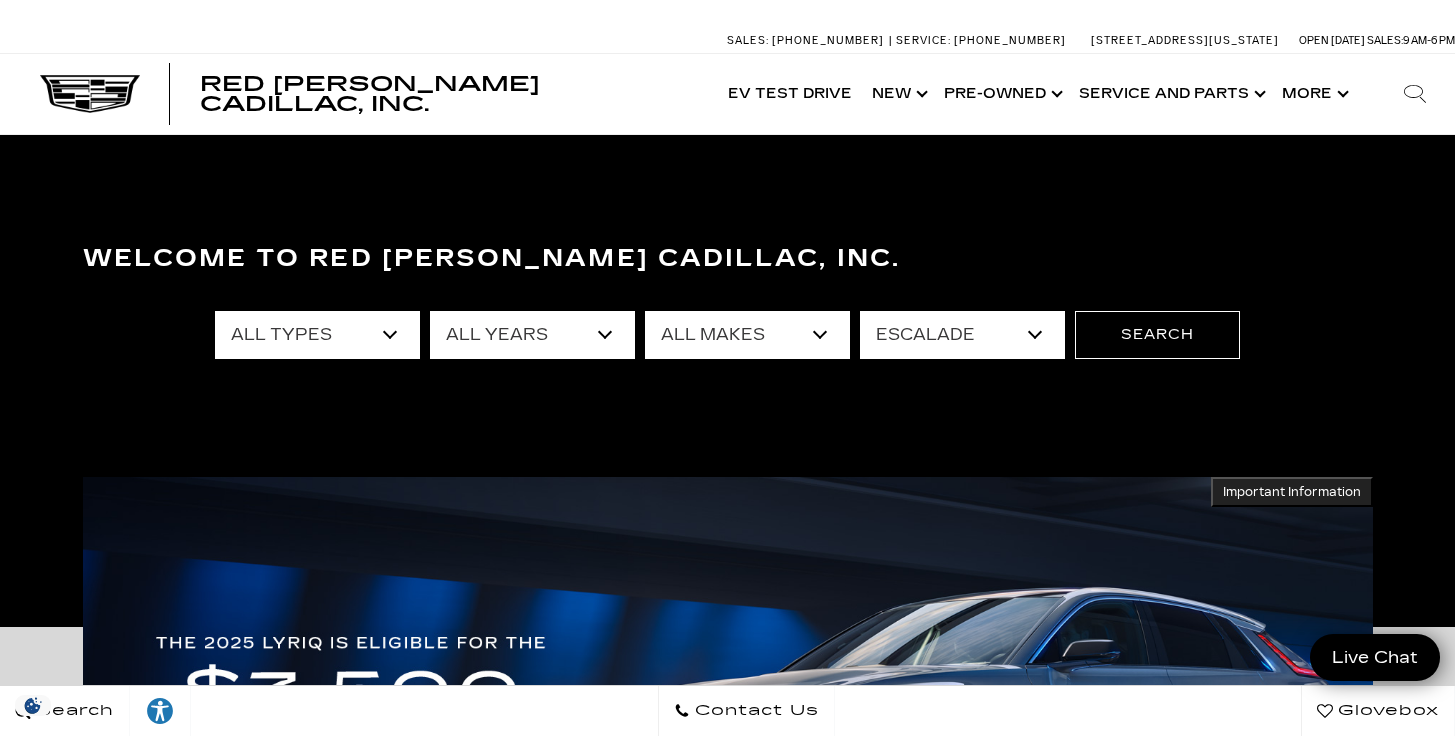drag, startPoint x: 1164, startPoint y: 337, endPoint x: 1145, endPoint y: 368, distance: 36.359318 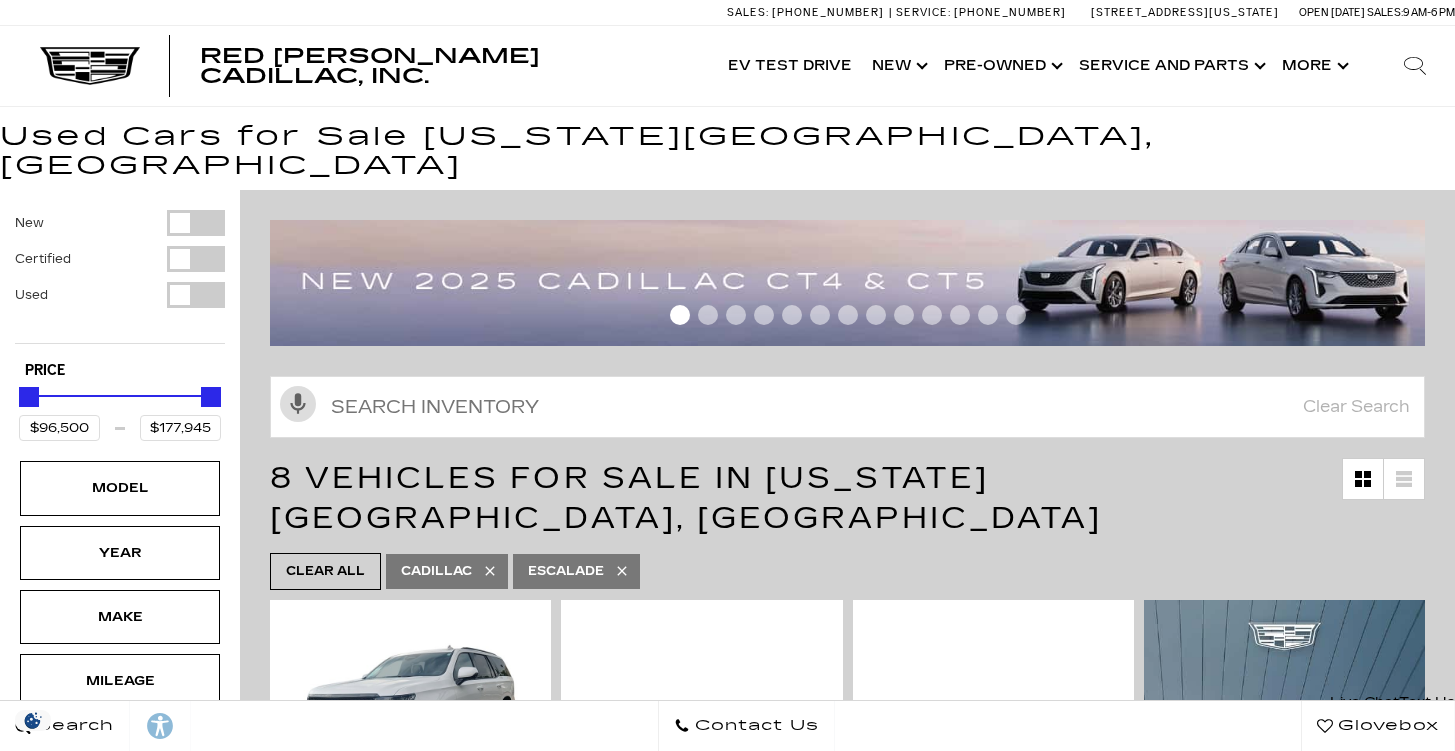 scroll, scrollTop: 16, scrollLeft: 0, axis: vertical 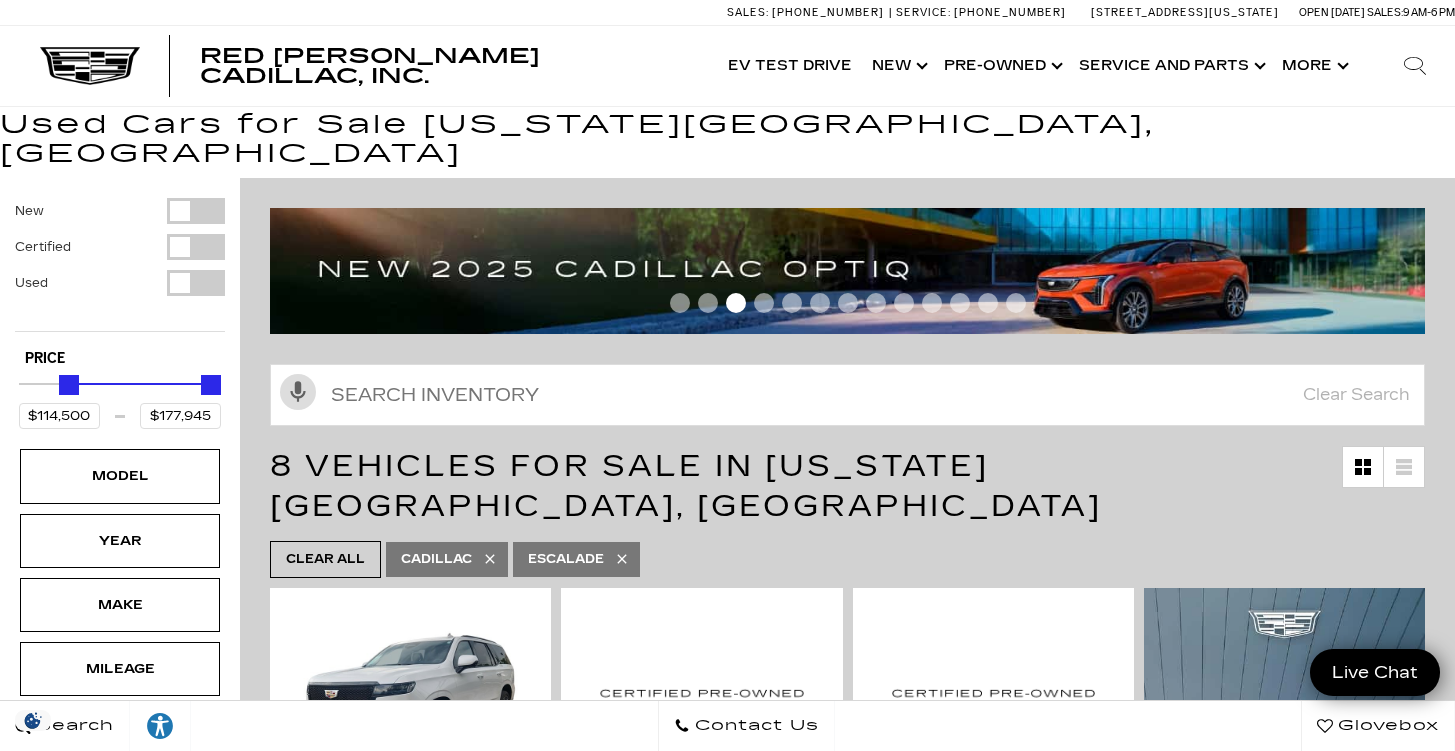 drag, startPoint x: 31, startPoint y: 359, endPoint x: 71, endPoint y: 358, distance: 40.012497 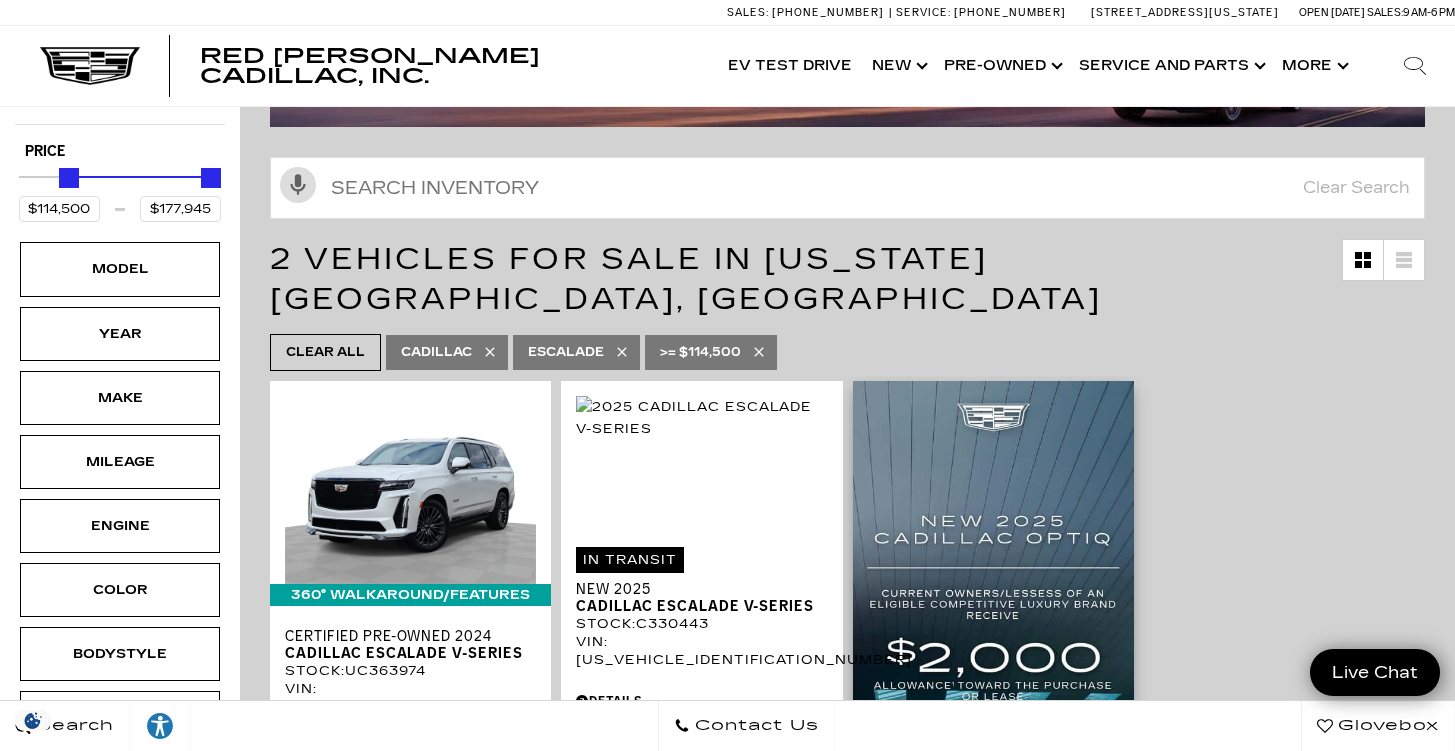 scroll, scrollTop: 102, scrollLeft: 0, axis: vertical 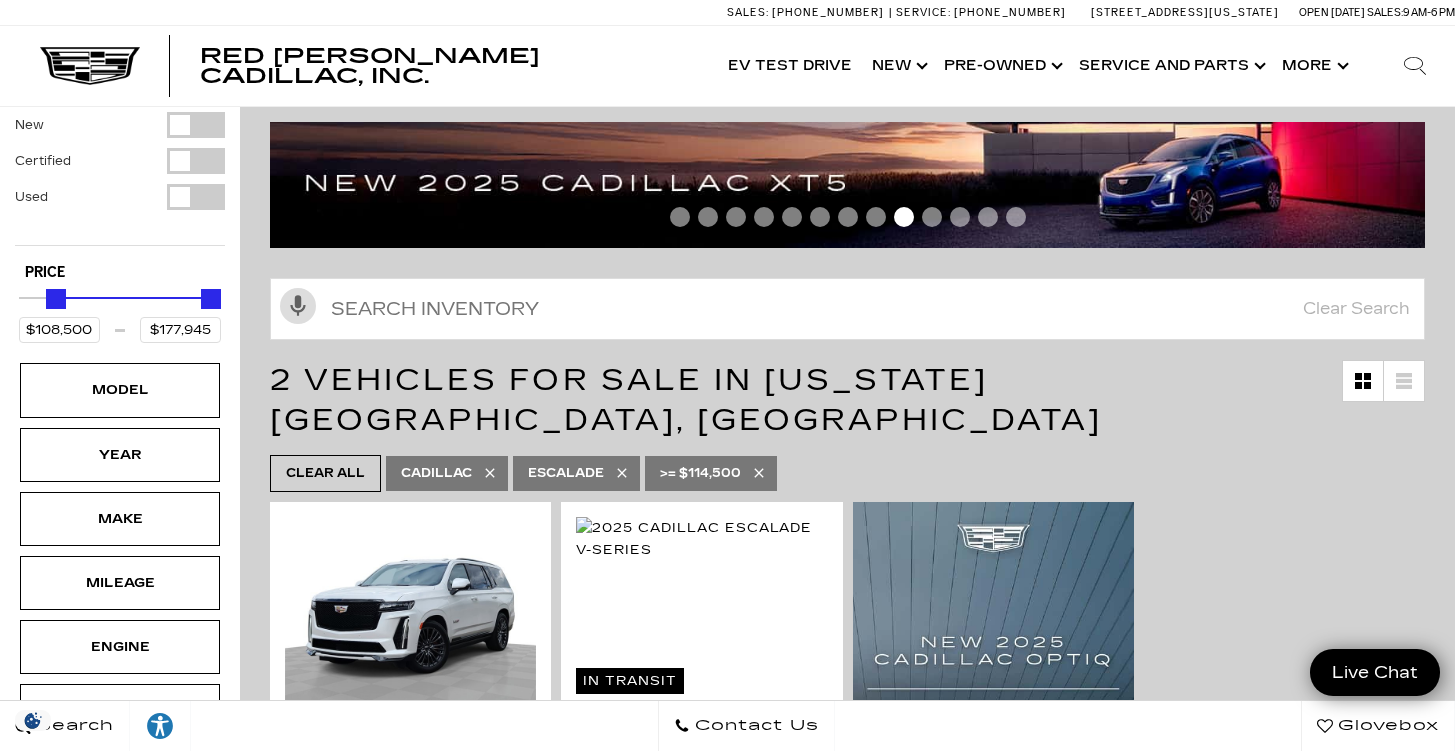 type on "$108,000" 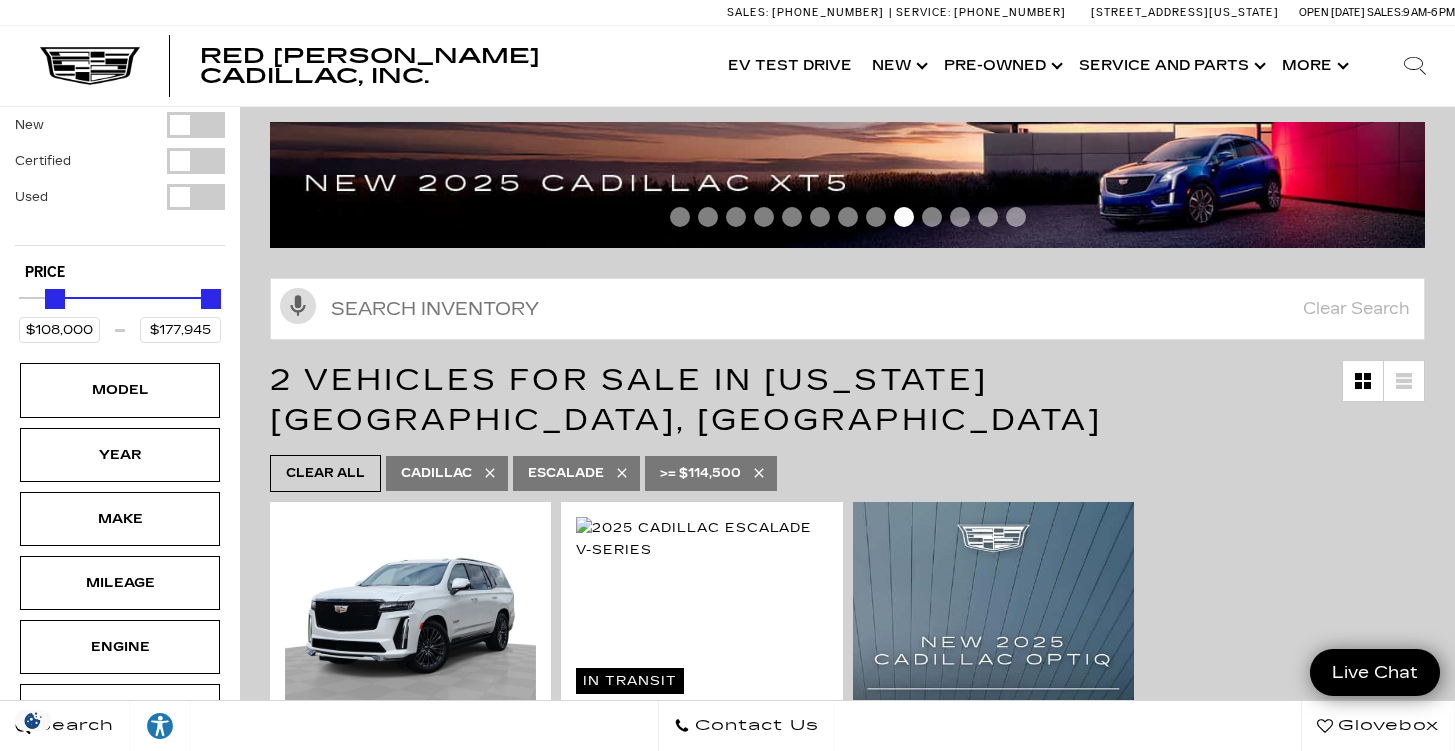 drag, startPoint x: 70, startPoint y: 271, endPoint x: 56, endPoint y: 276, distance: 14.866069 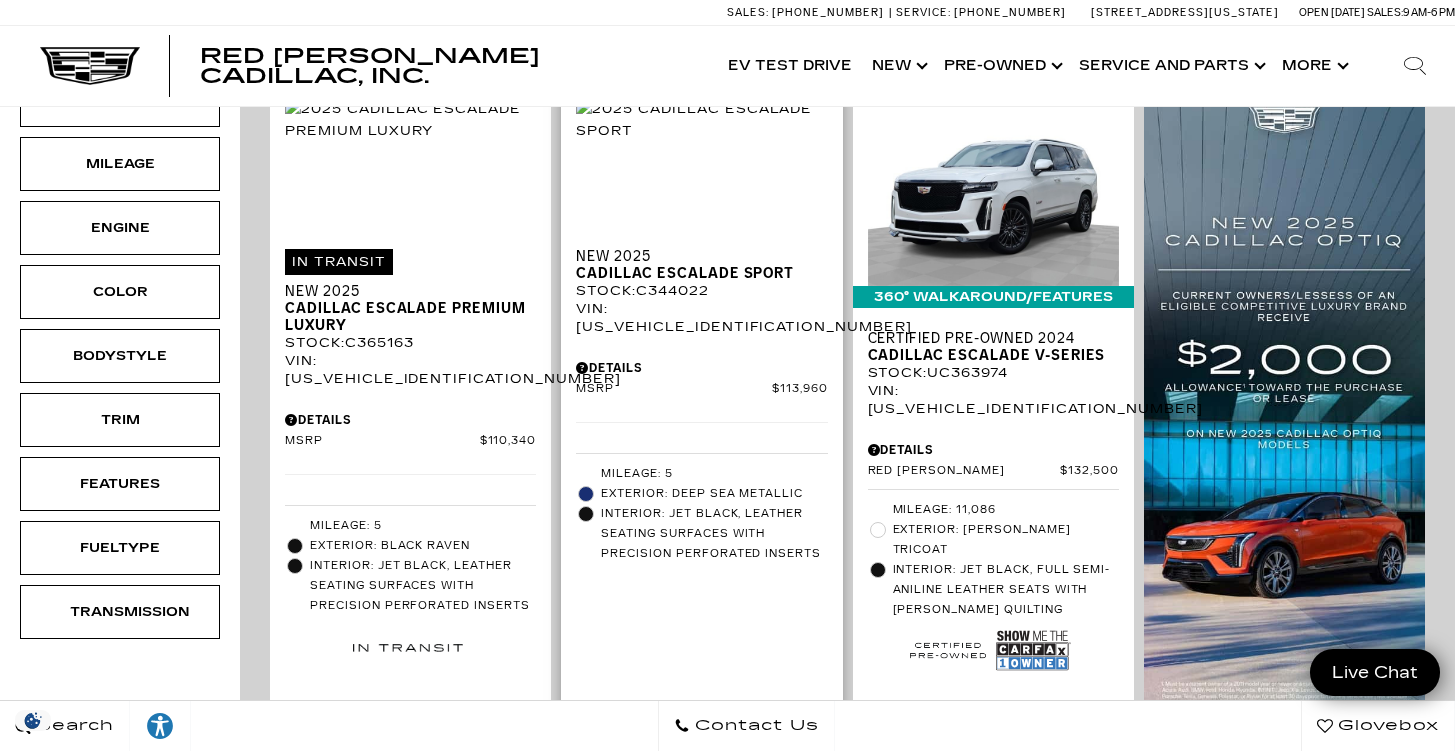 scroll, scrollTop: 364, scrollLeft: 0, axis: vertical 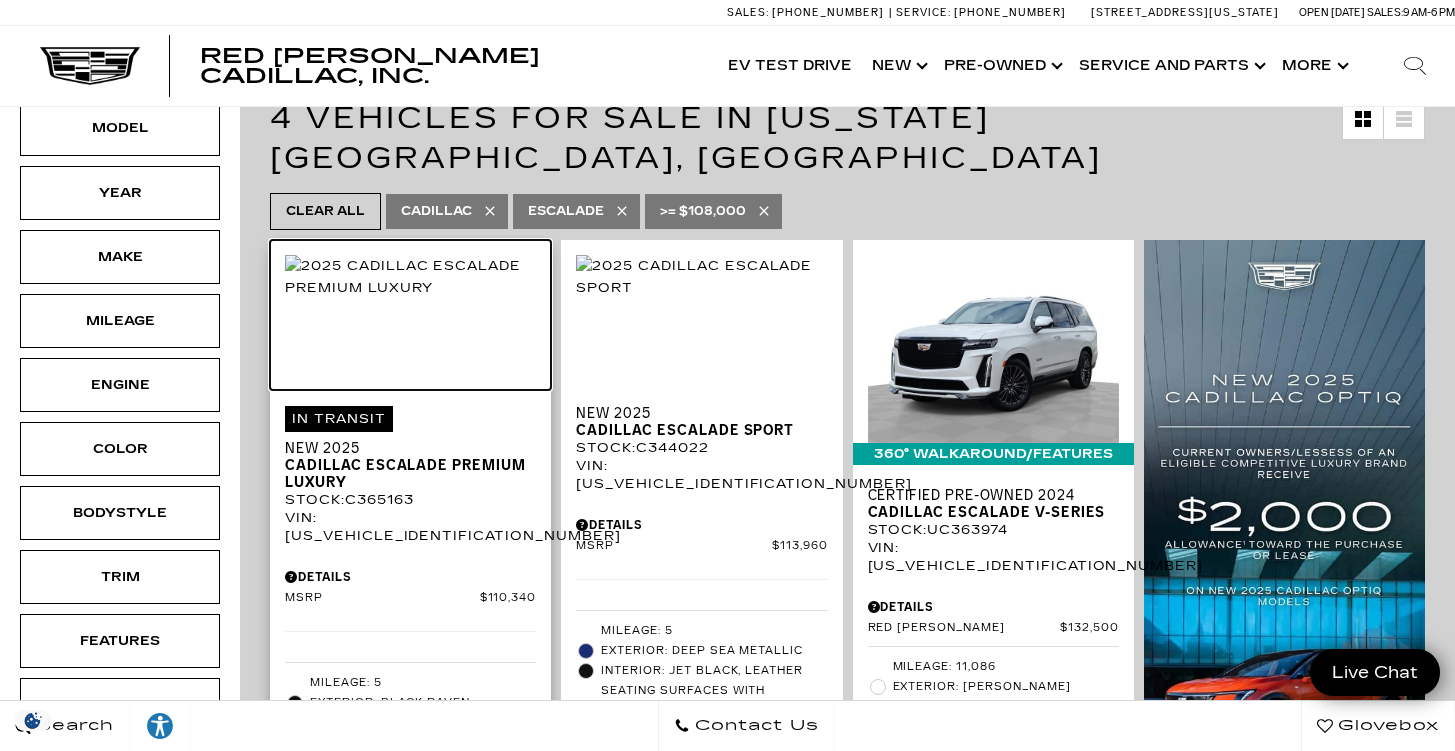 click at bounding box center [410, 277] 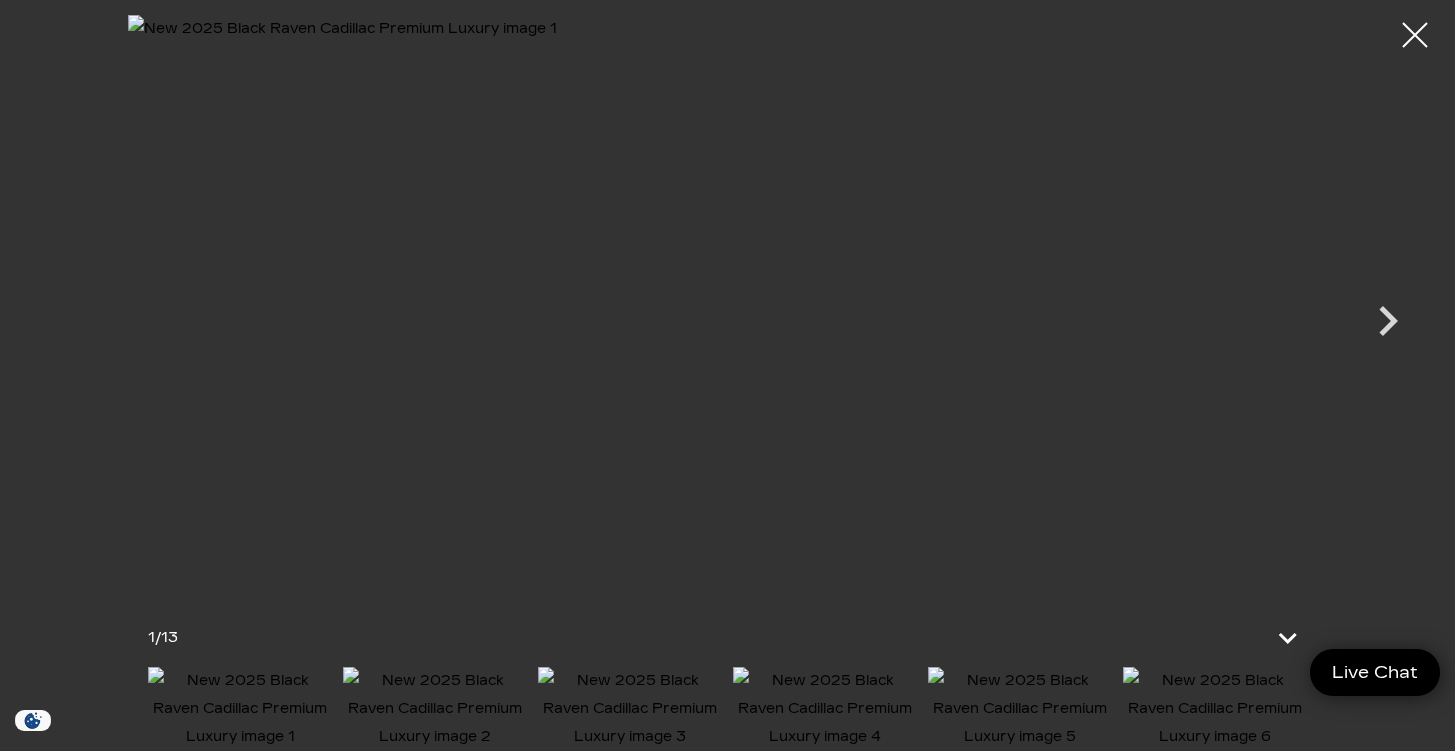 scroll, scrollTop: 4, scrollLeft: 0, axis: vertical 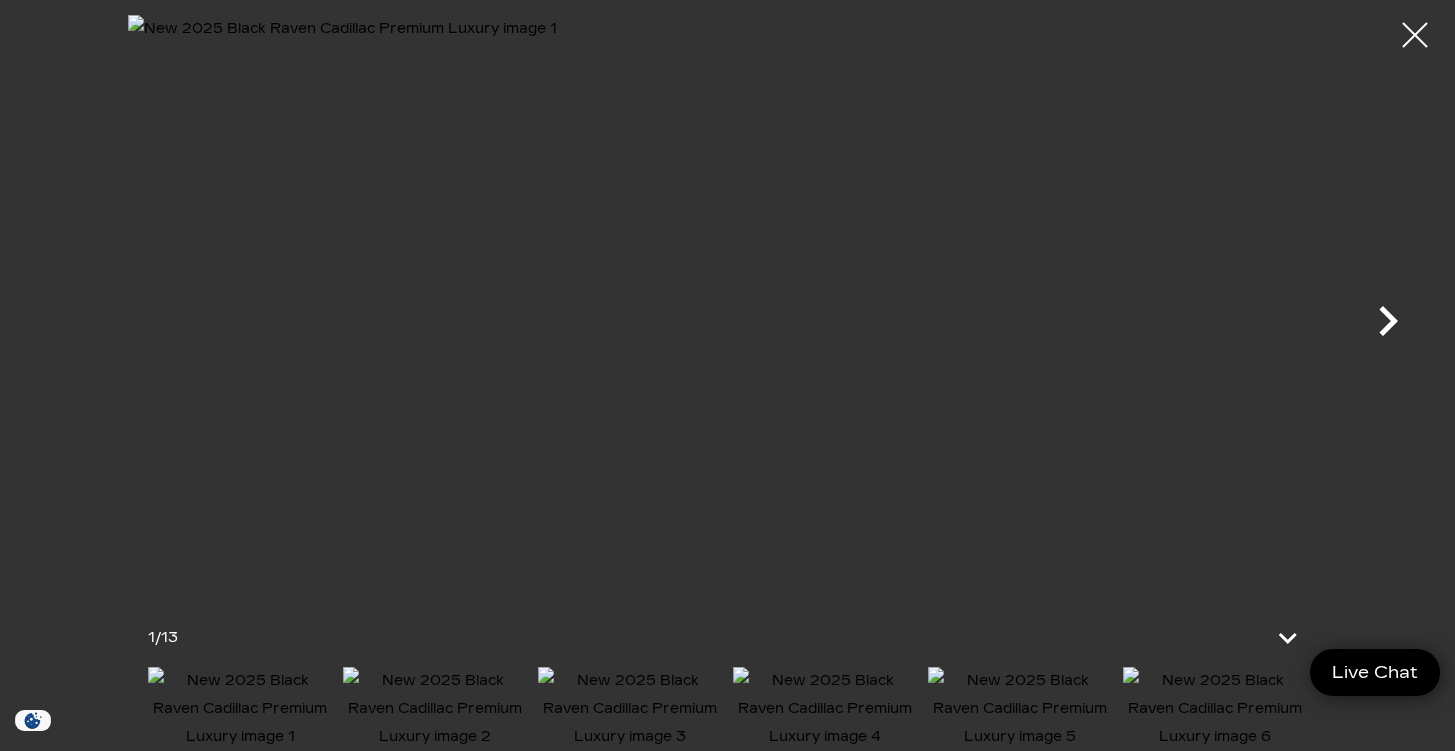 click 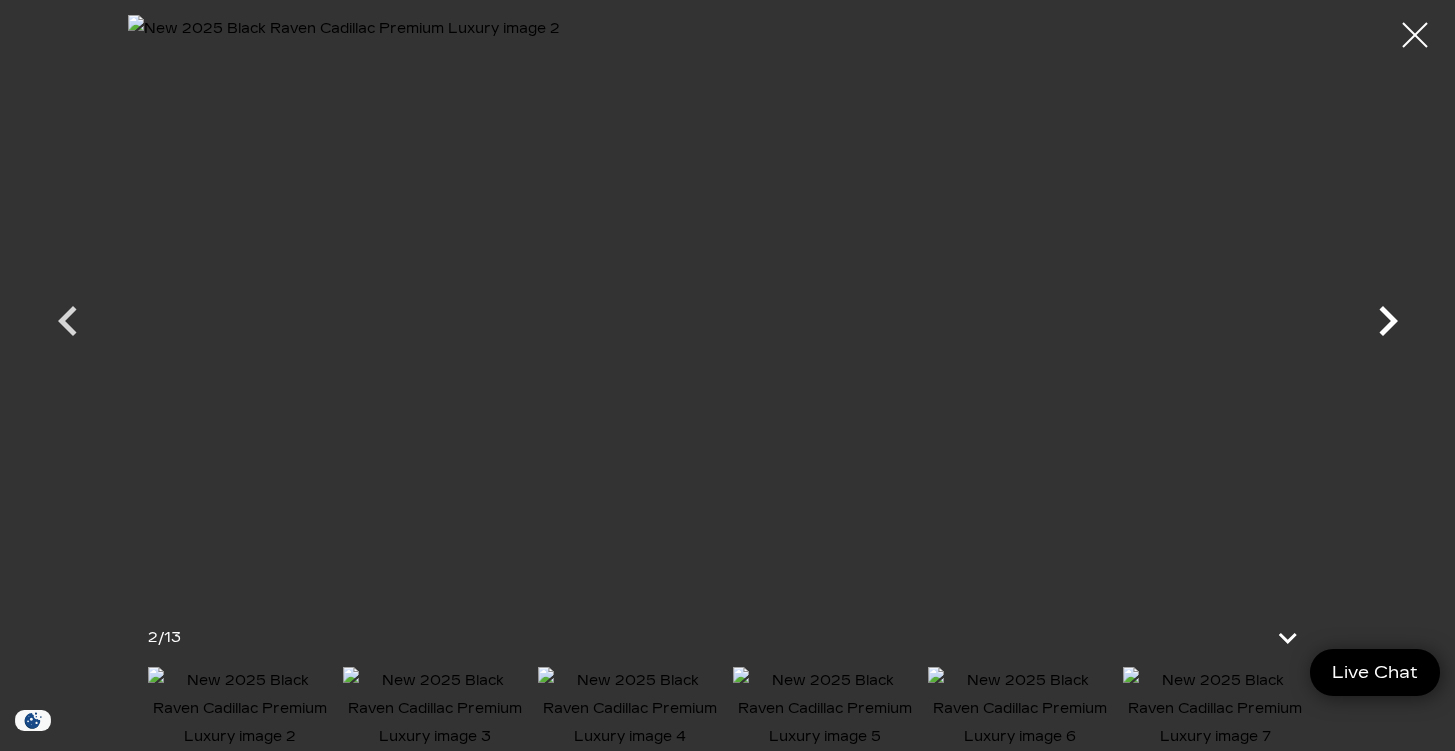 click 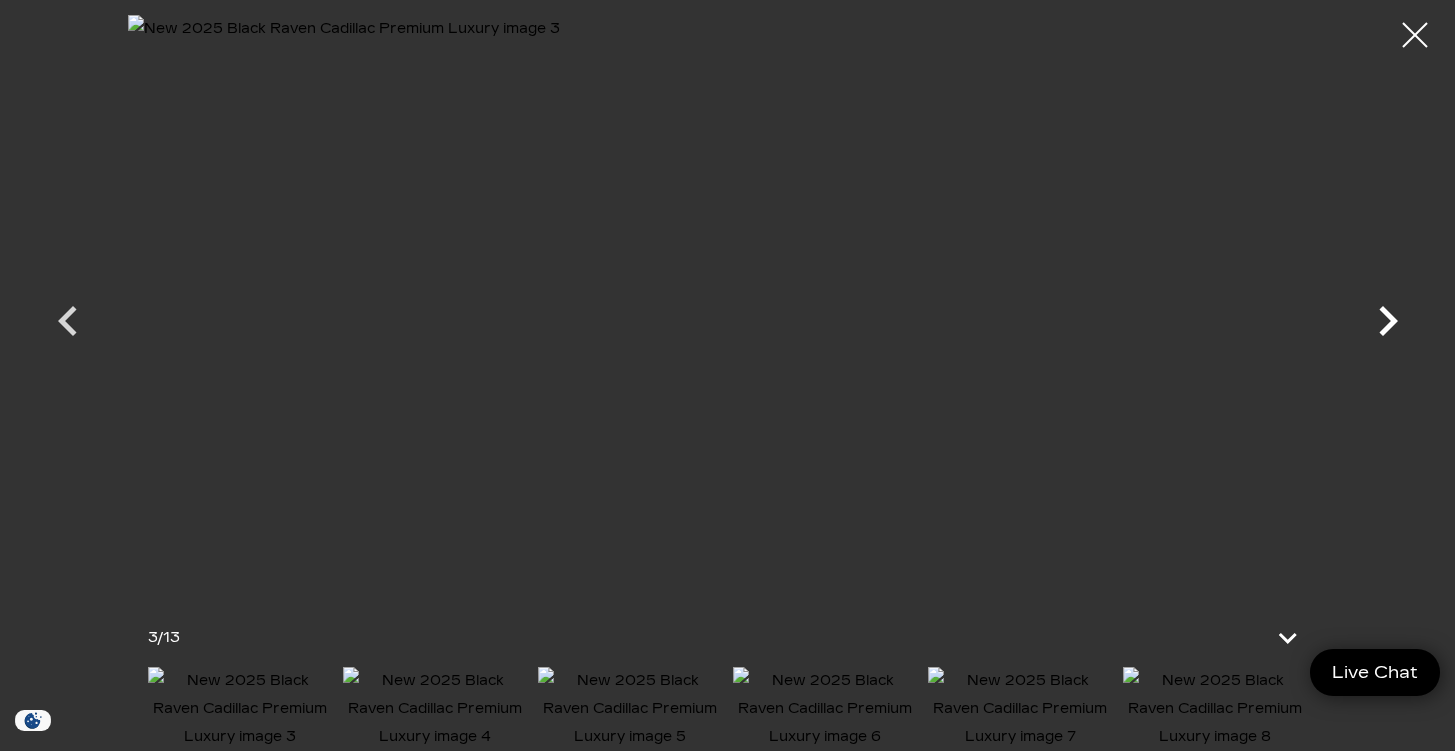 click 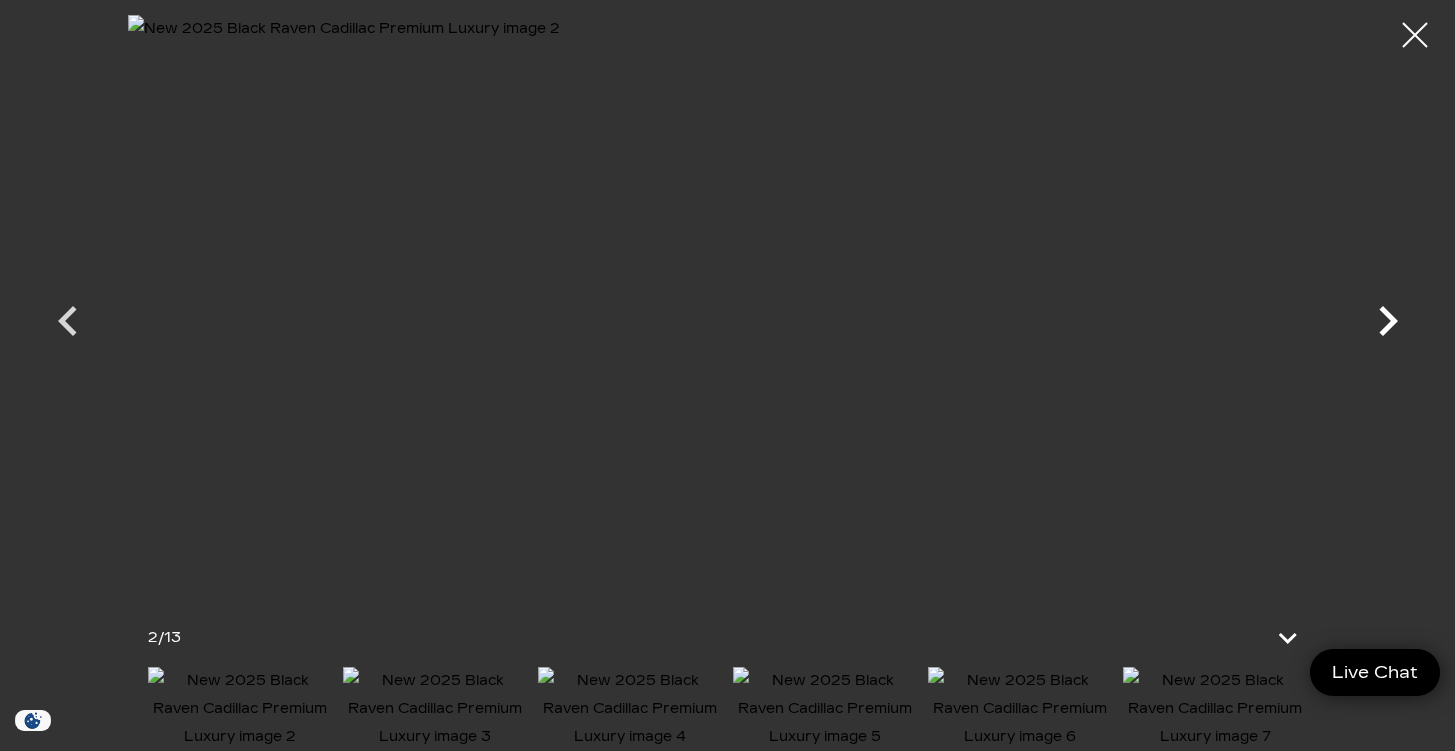 click 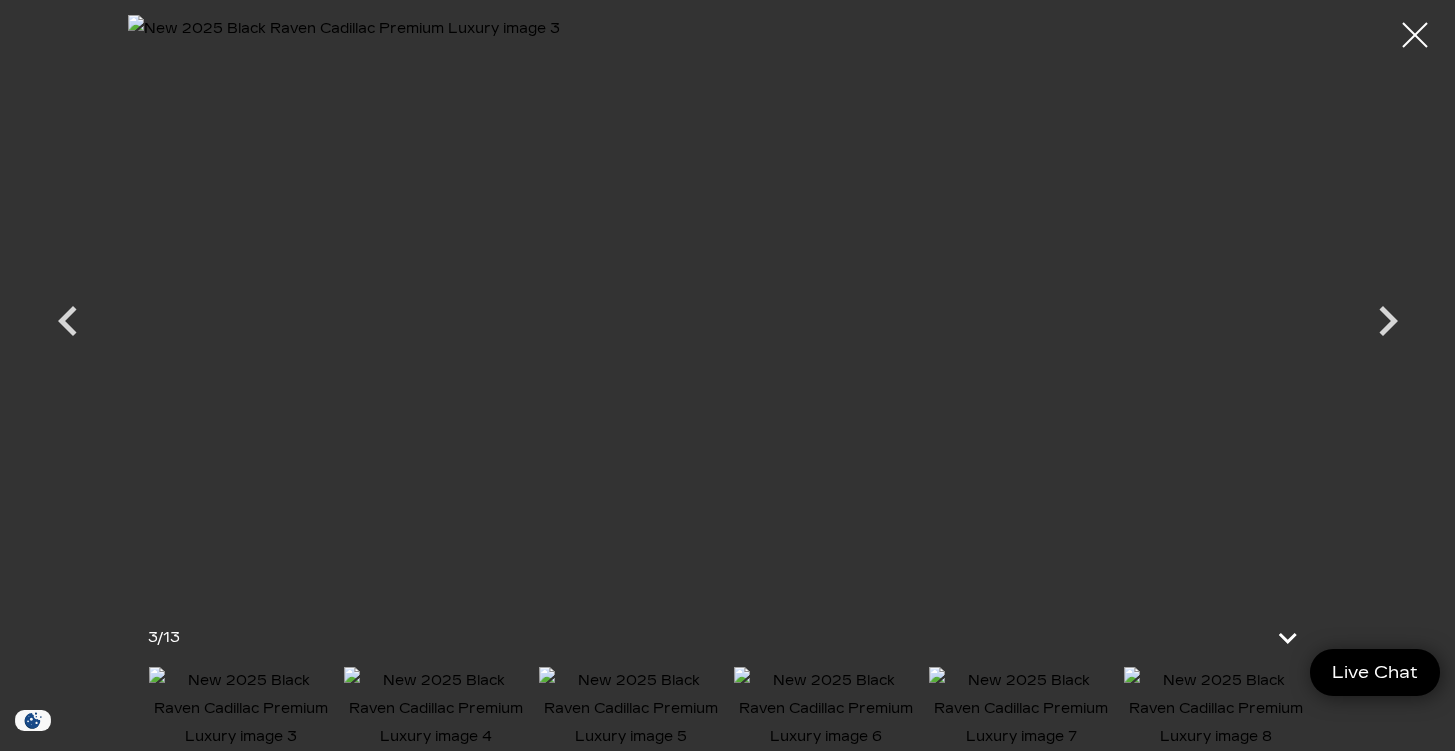 click at bounding box center [436, 709] 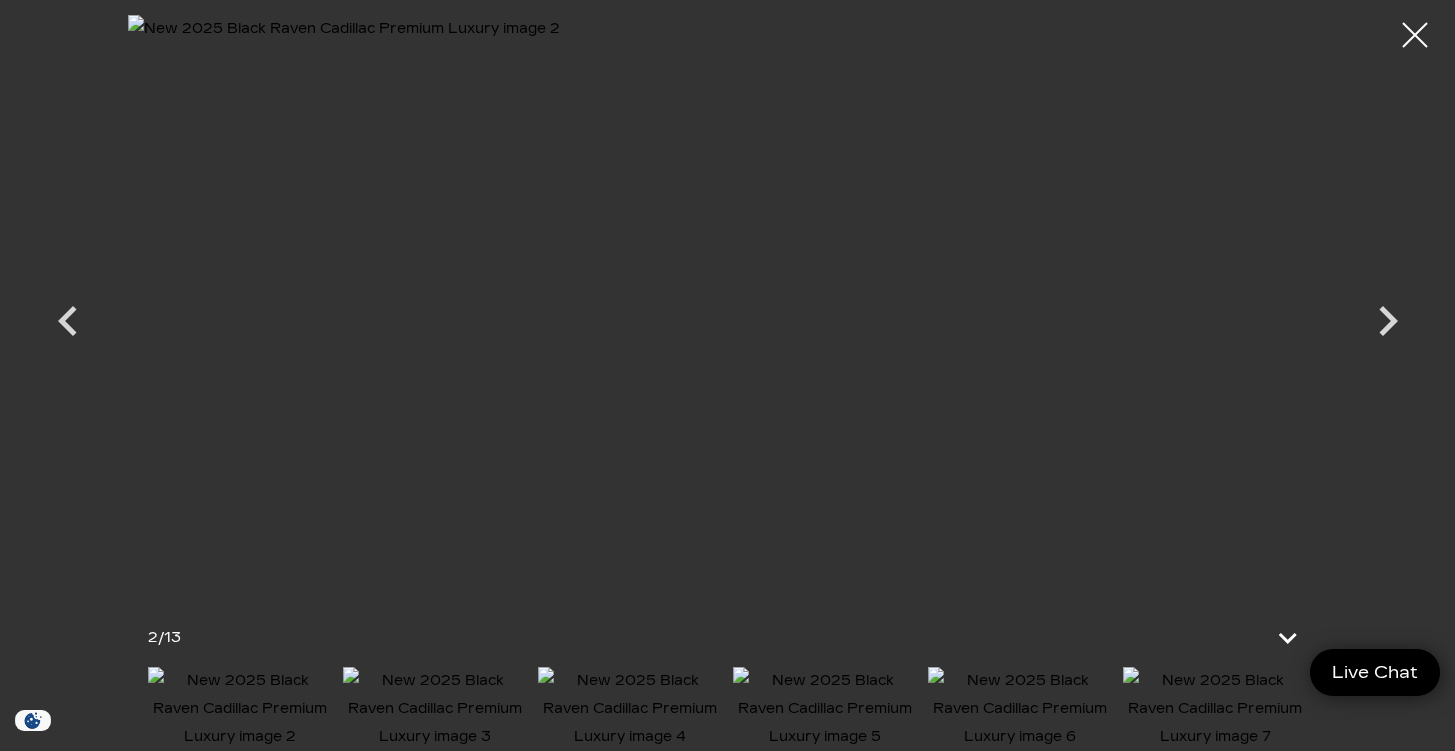 click at bounding box center [435, 709] 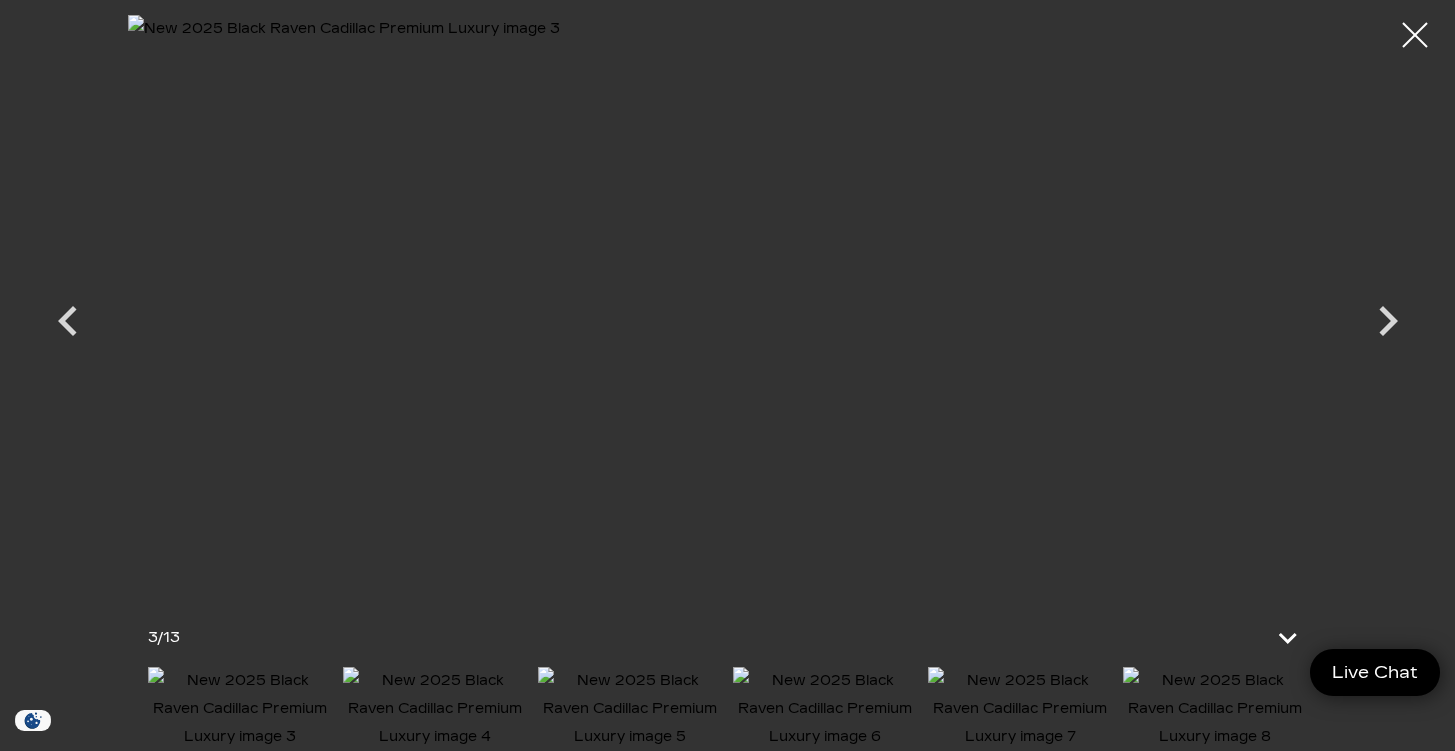 click at bounding box center (435, 709) 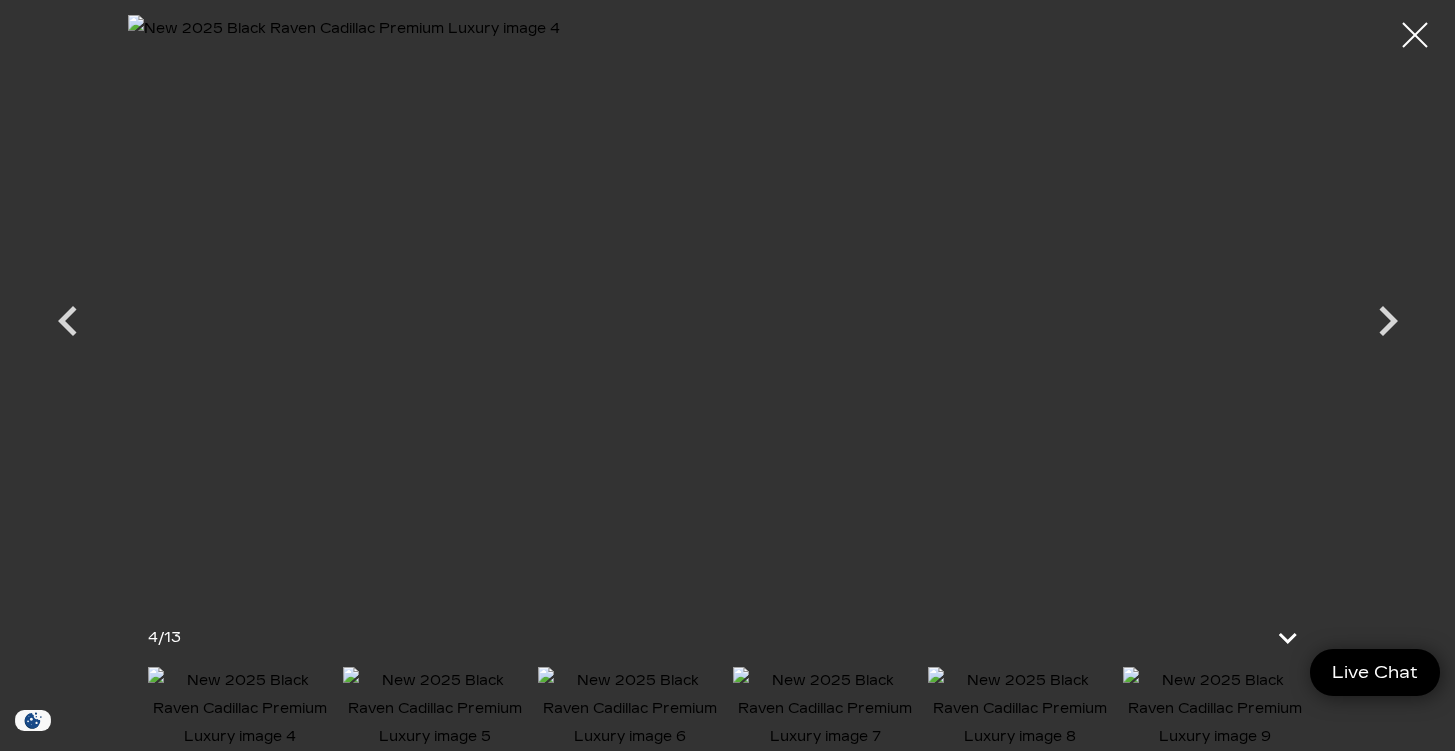 click at bounding box center (435, 709) 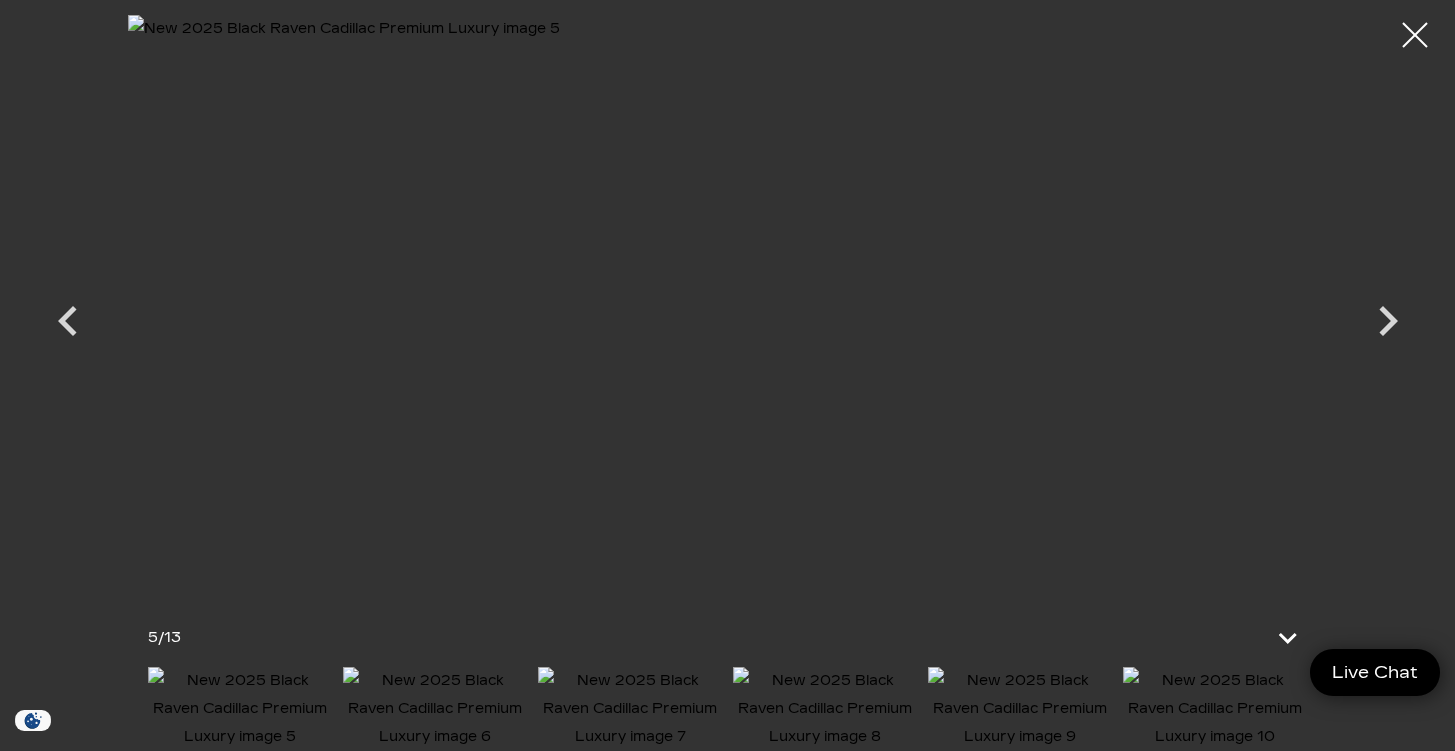 click at bounding box center (630, 709) 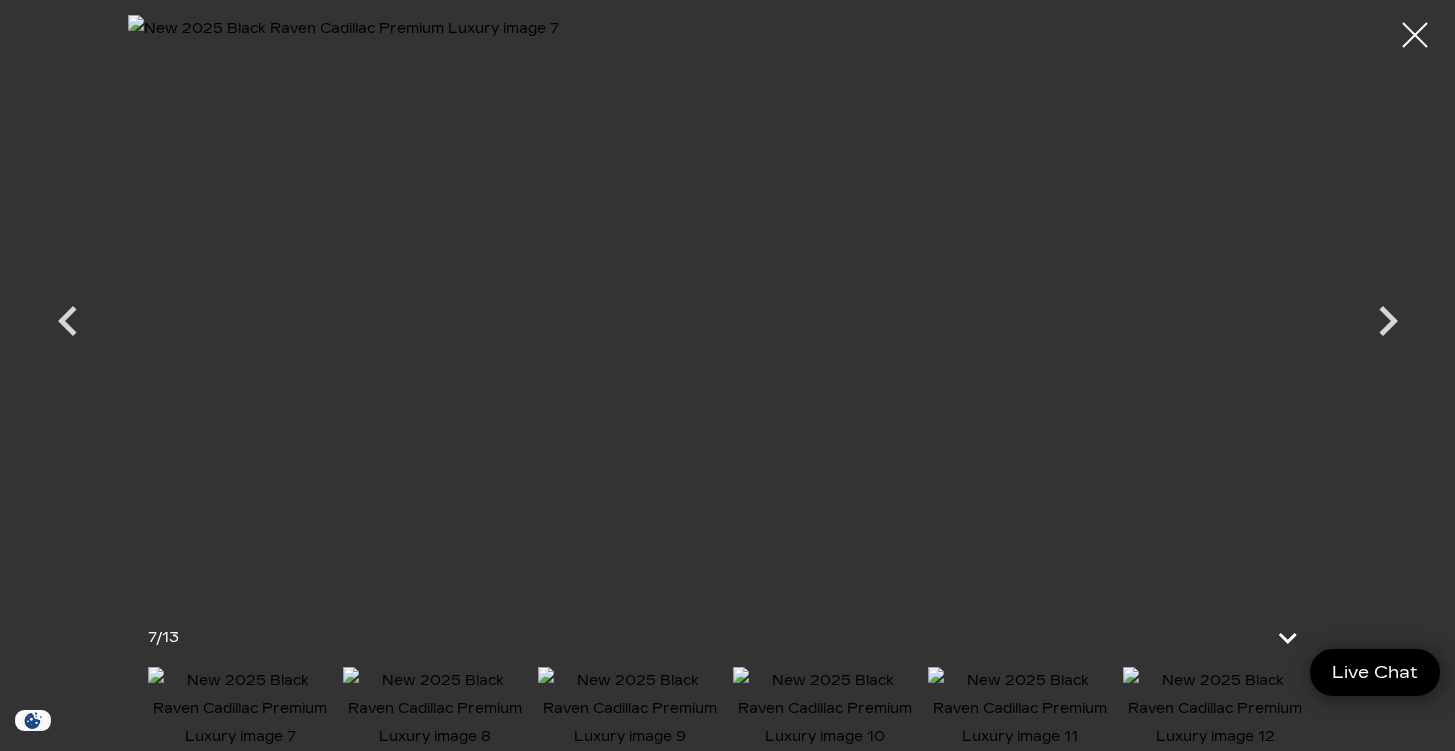 click at bounding box center [435, 709] 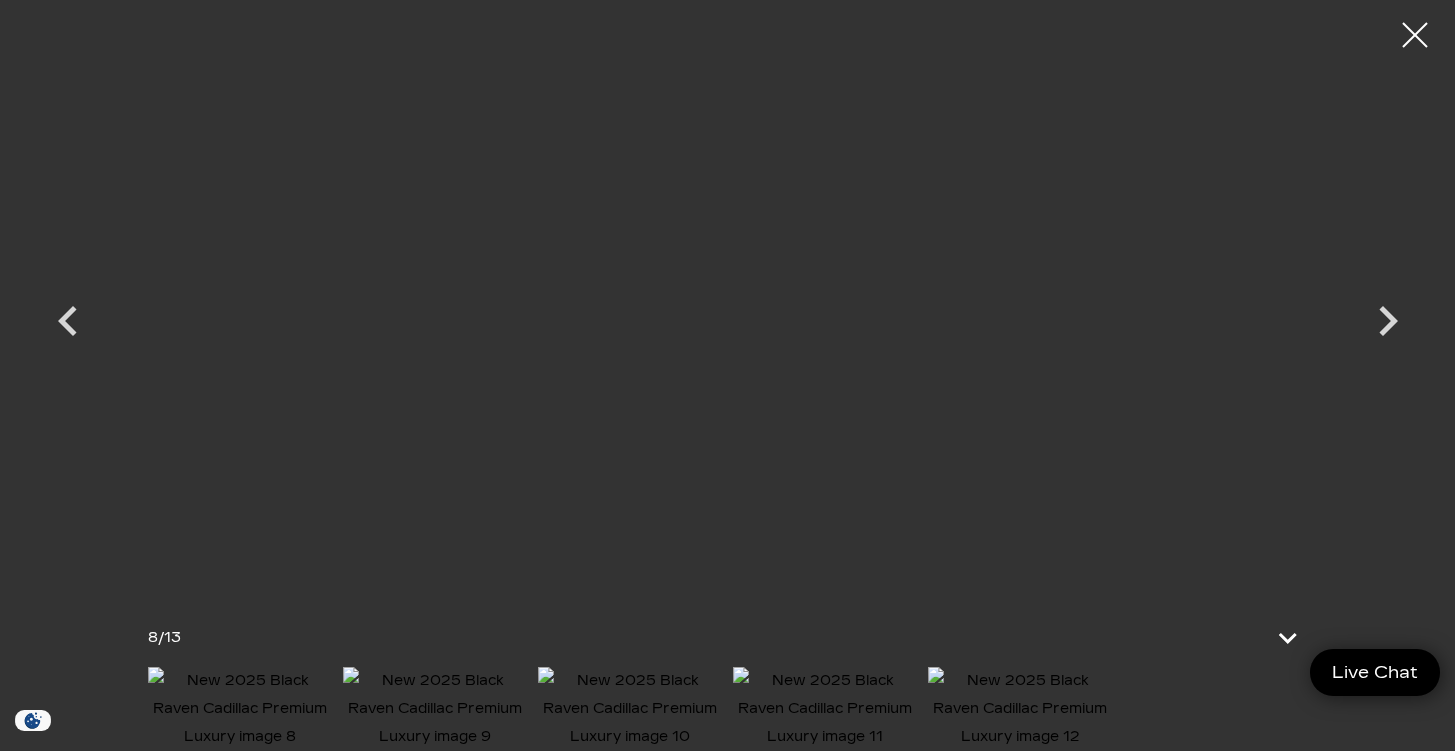 click at bounding box center [435, 709] 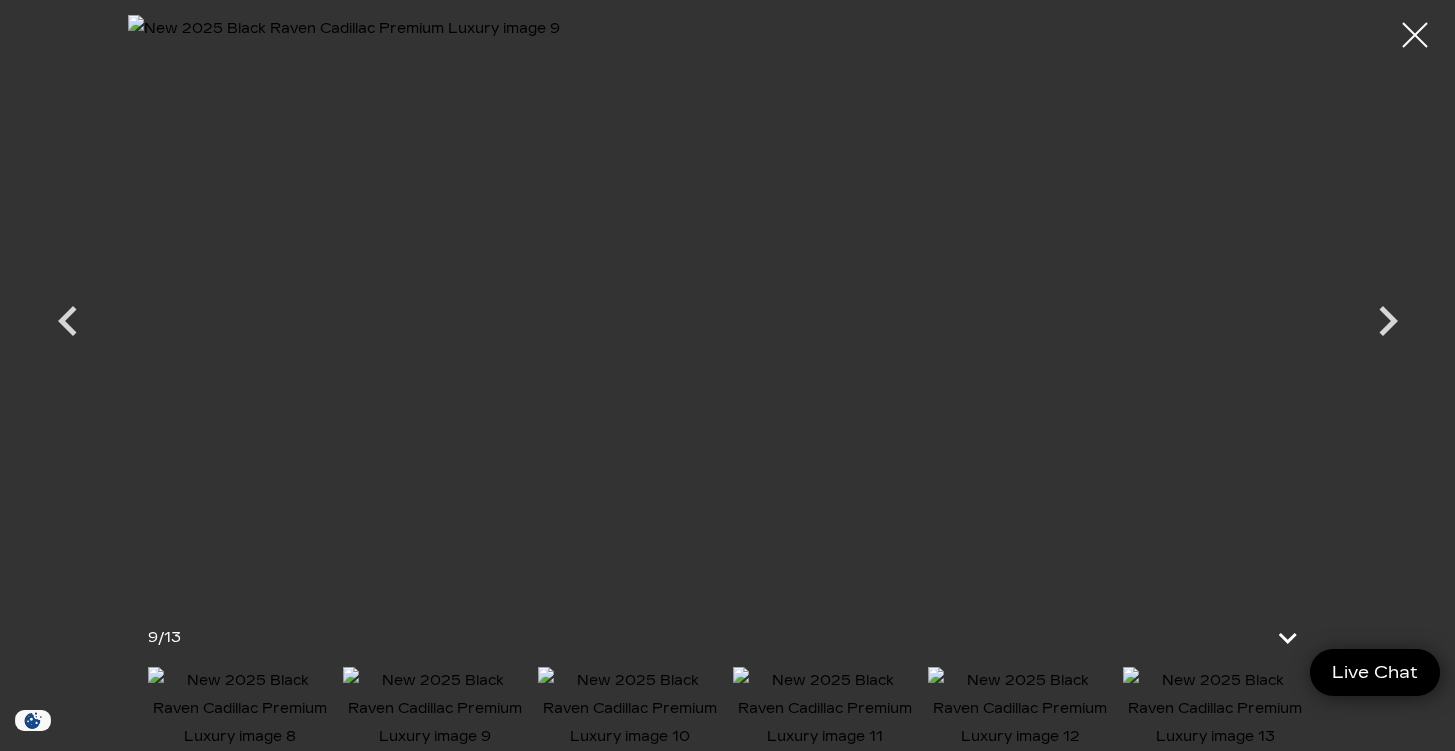 click at bounding box center (630, 709) 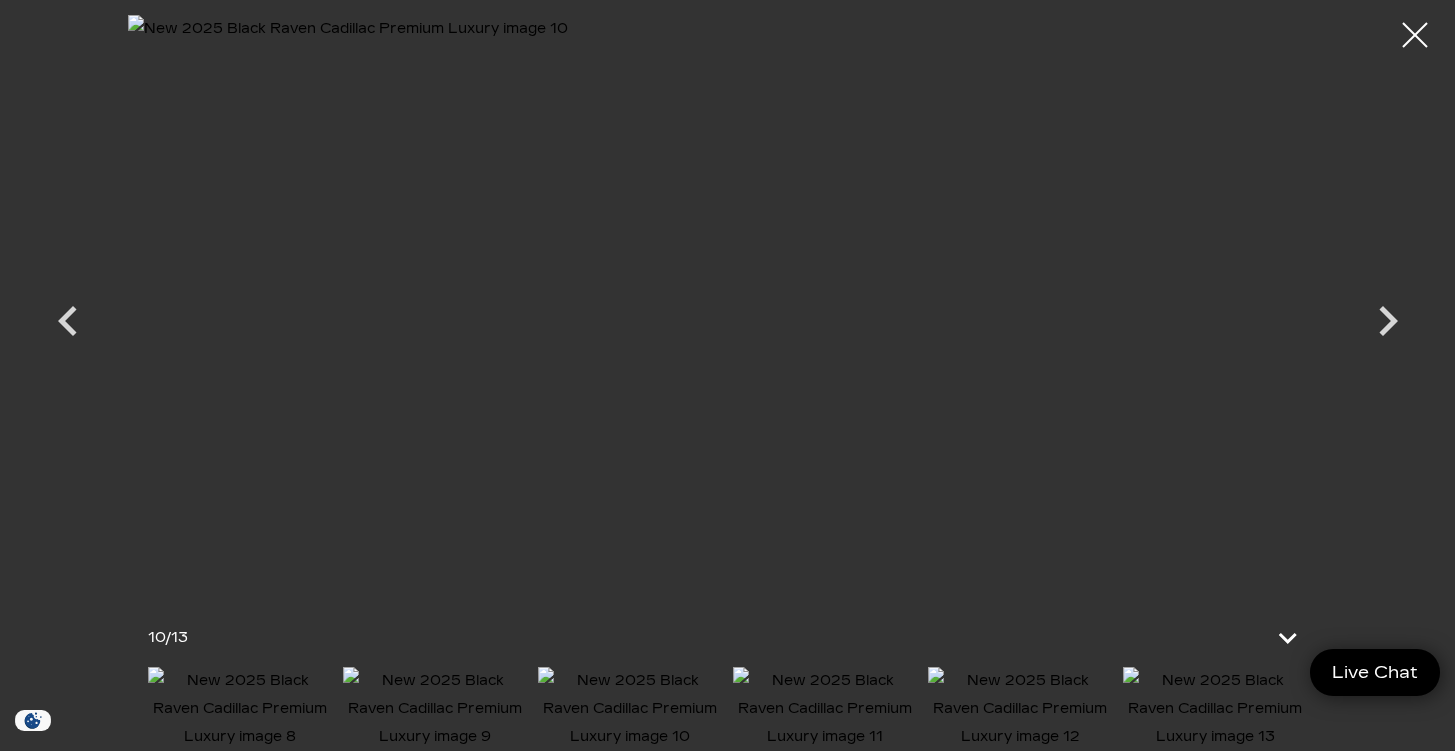 click at bounding box center (825, 709) 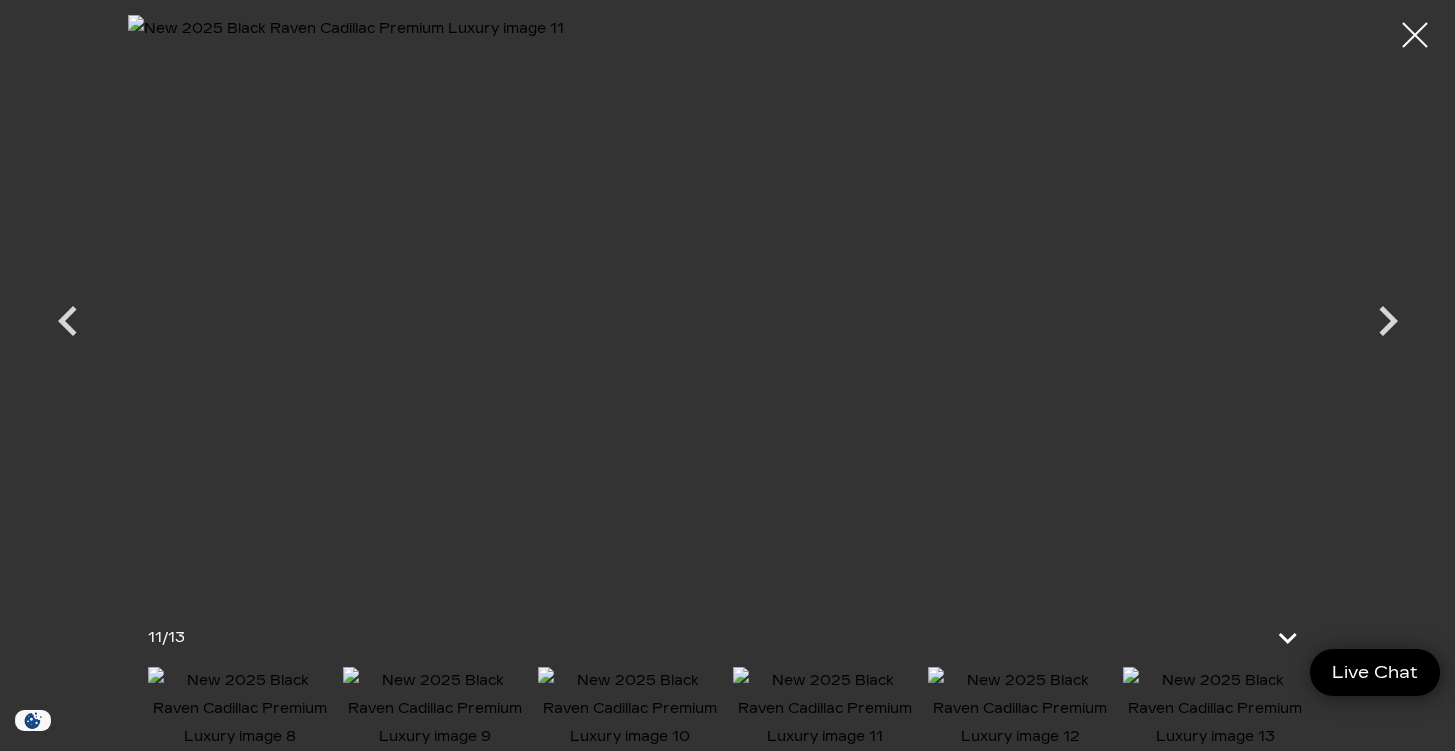 click at bounding box center [1020, 709] 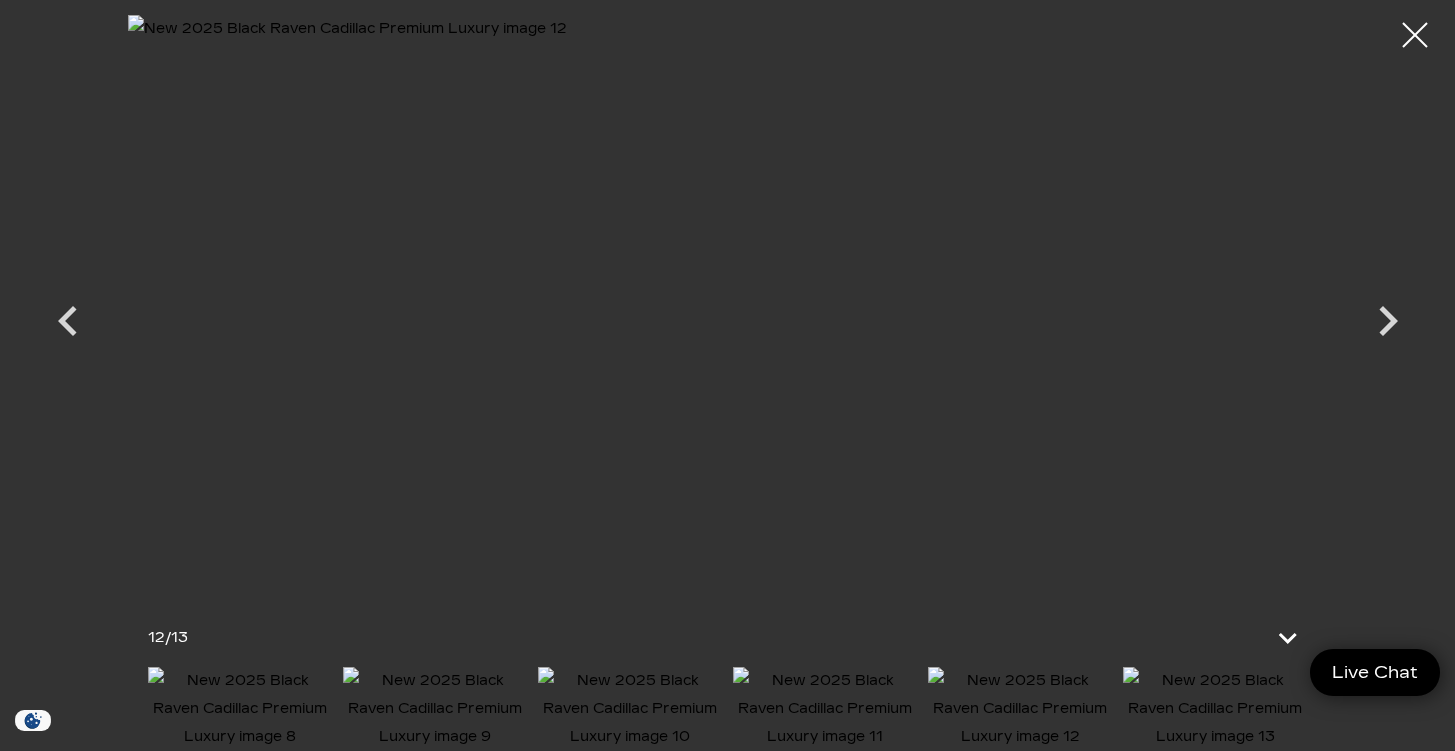 click at bounding box center (1215, 709) 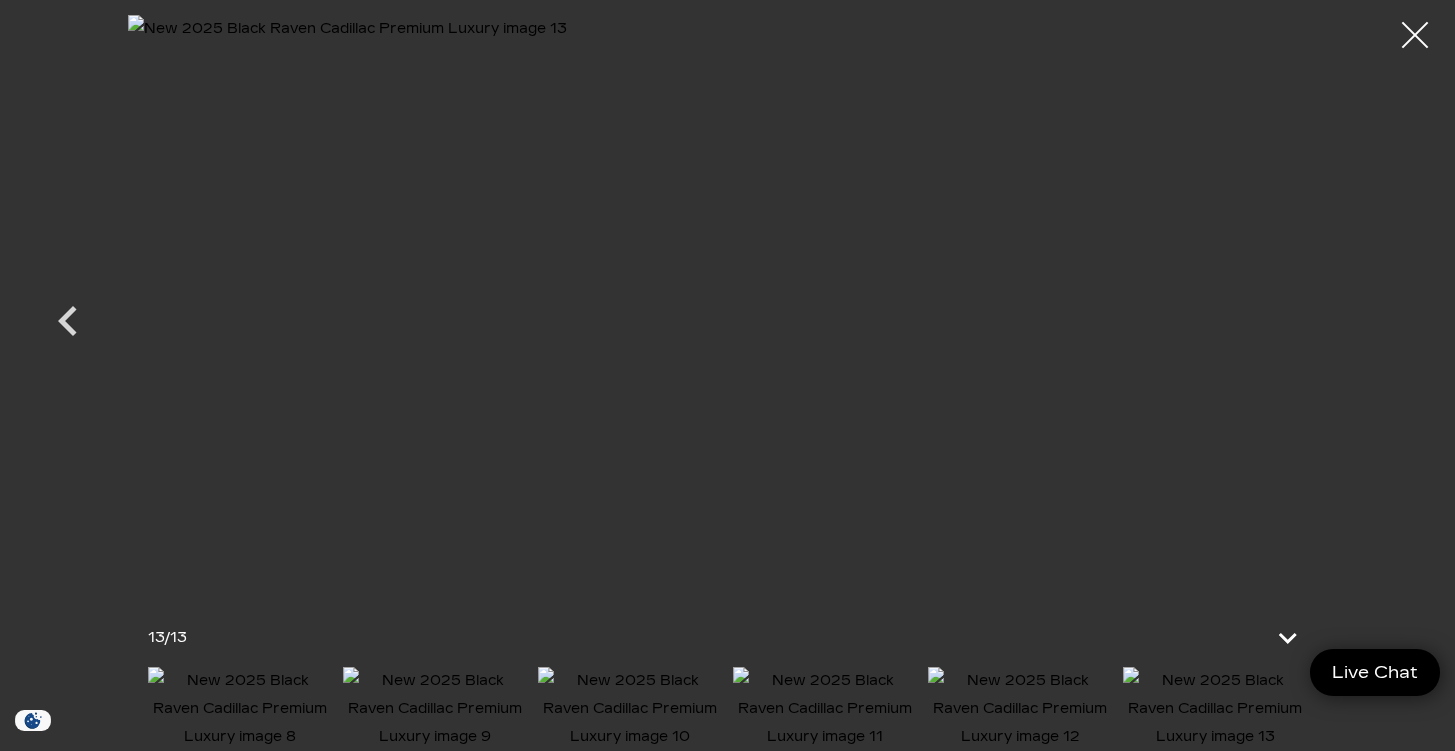 click at bounding box center [1415, 35] 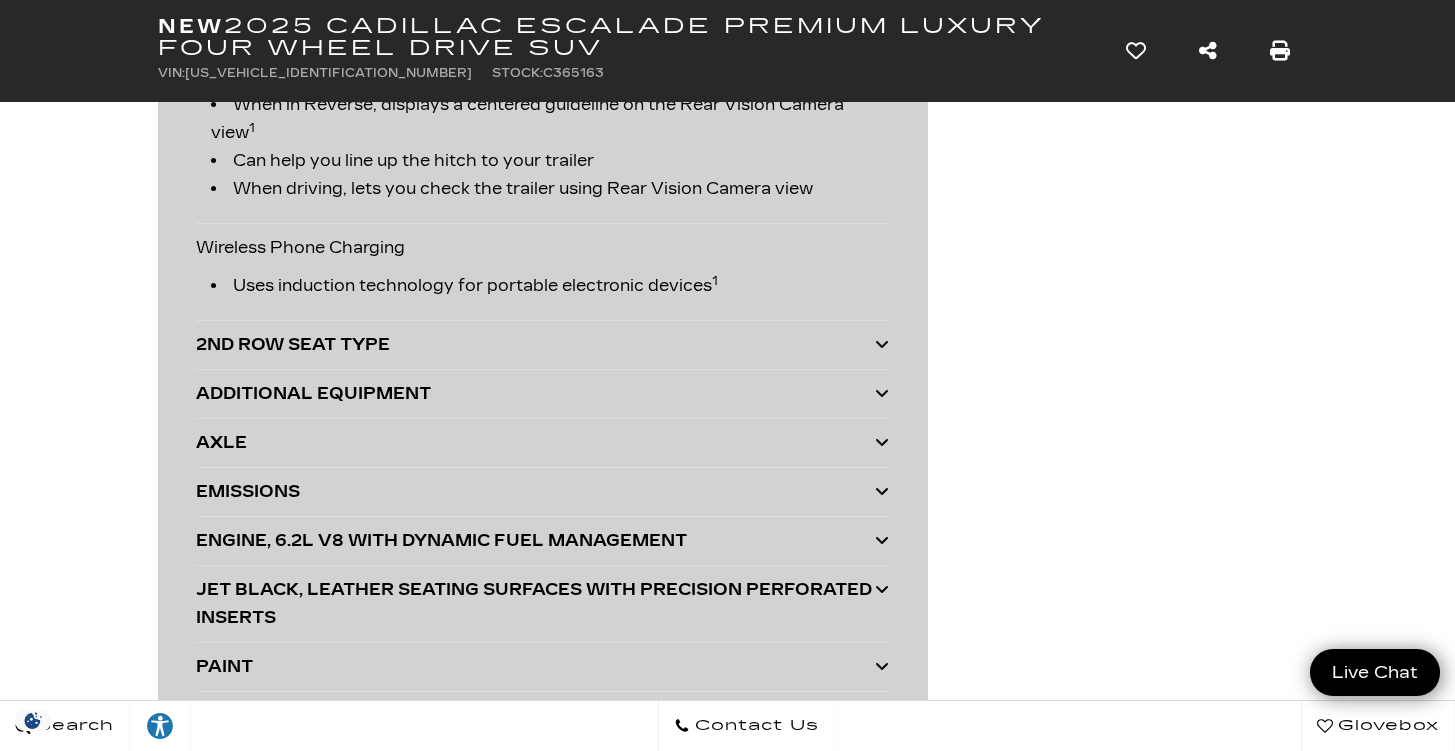 scroll, scrollTop: 4867, scrollLeft: 0, axis: vertical 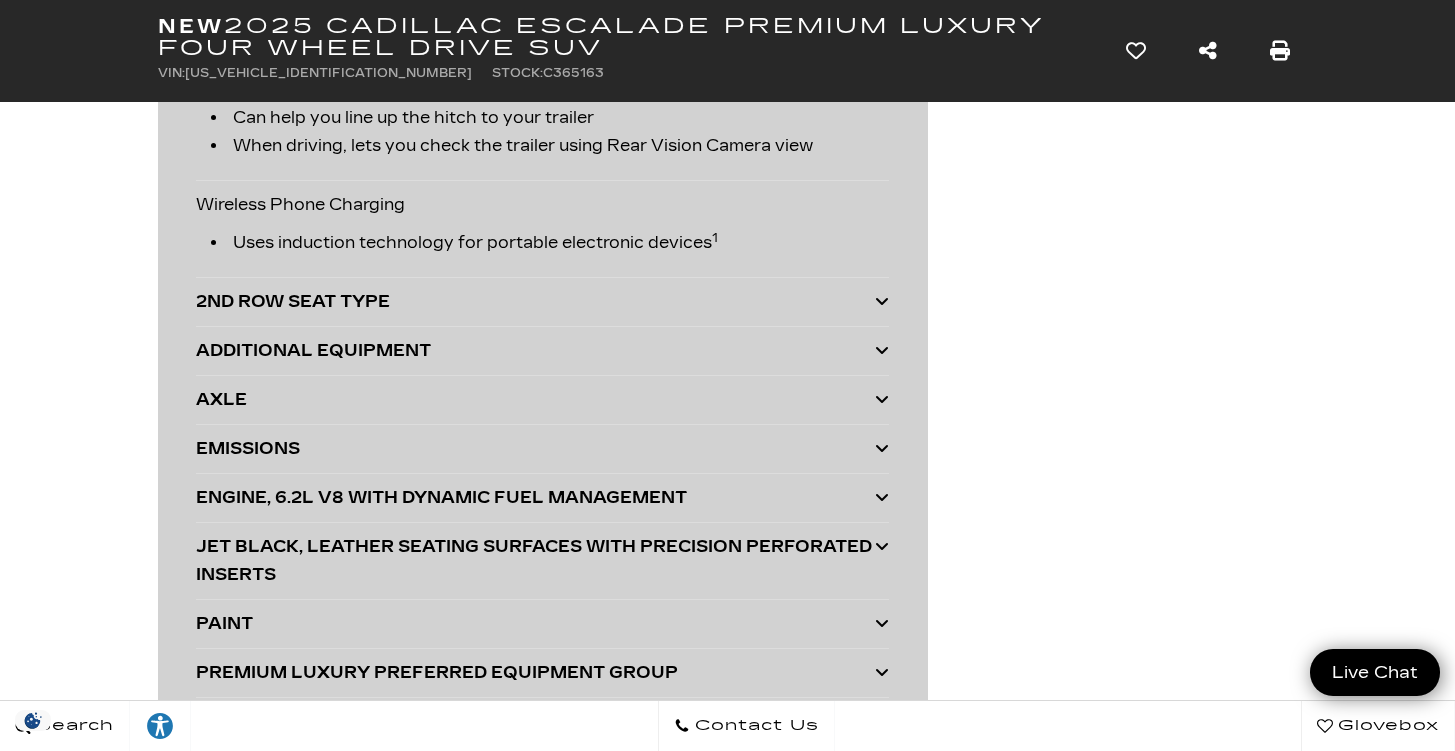 click at bounding box center [882, 301] 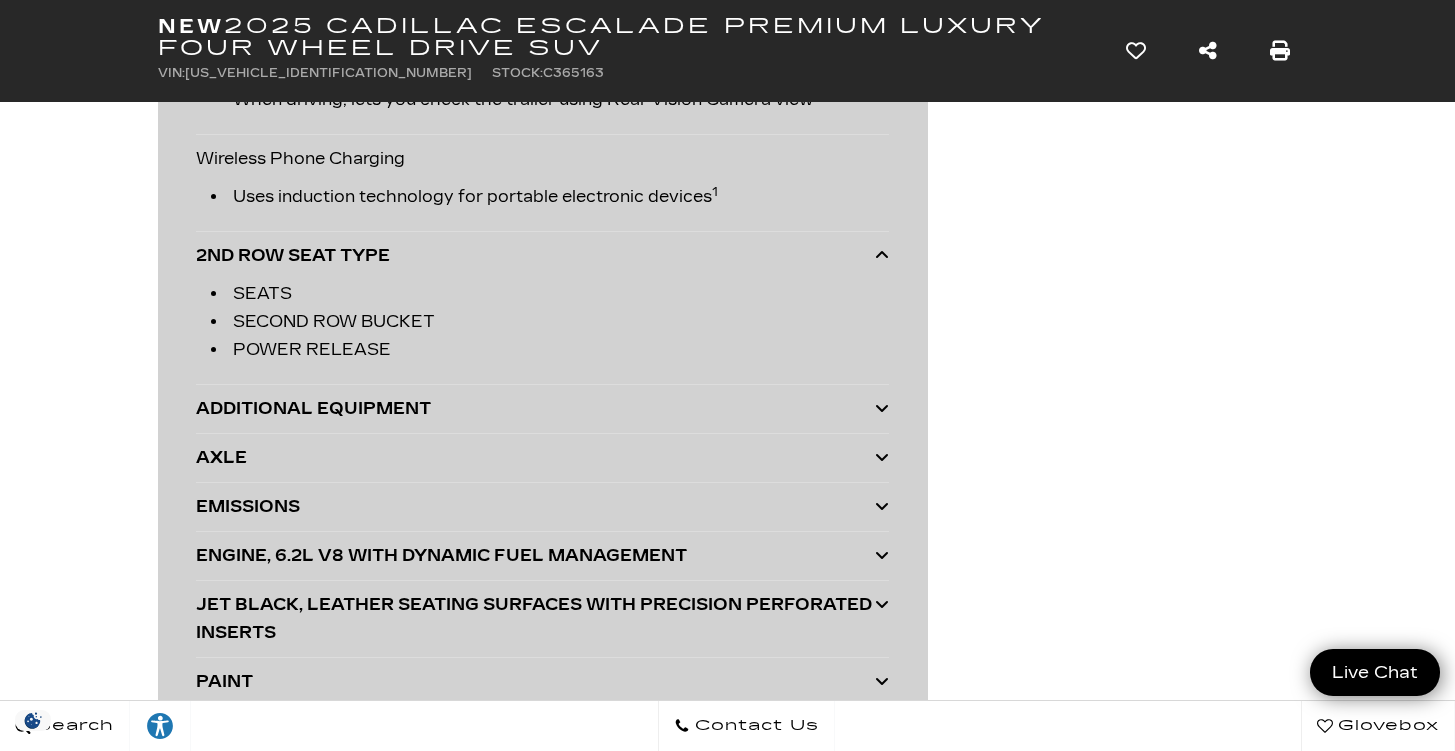 scroll, scrollTop: 4946, scrollLeft: 0, axis: vertical 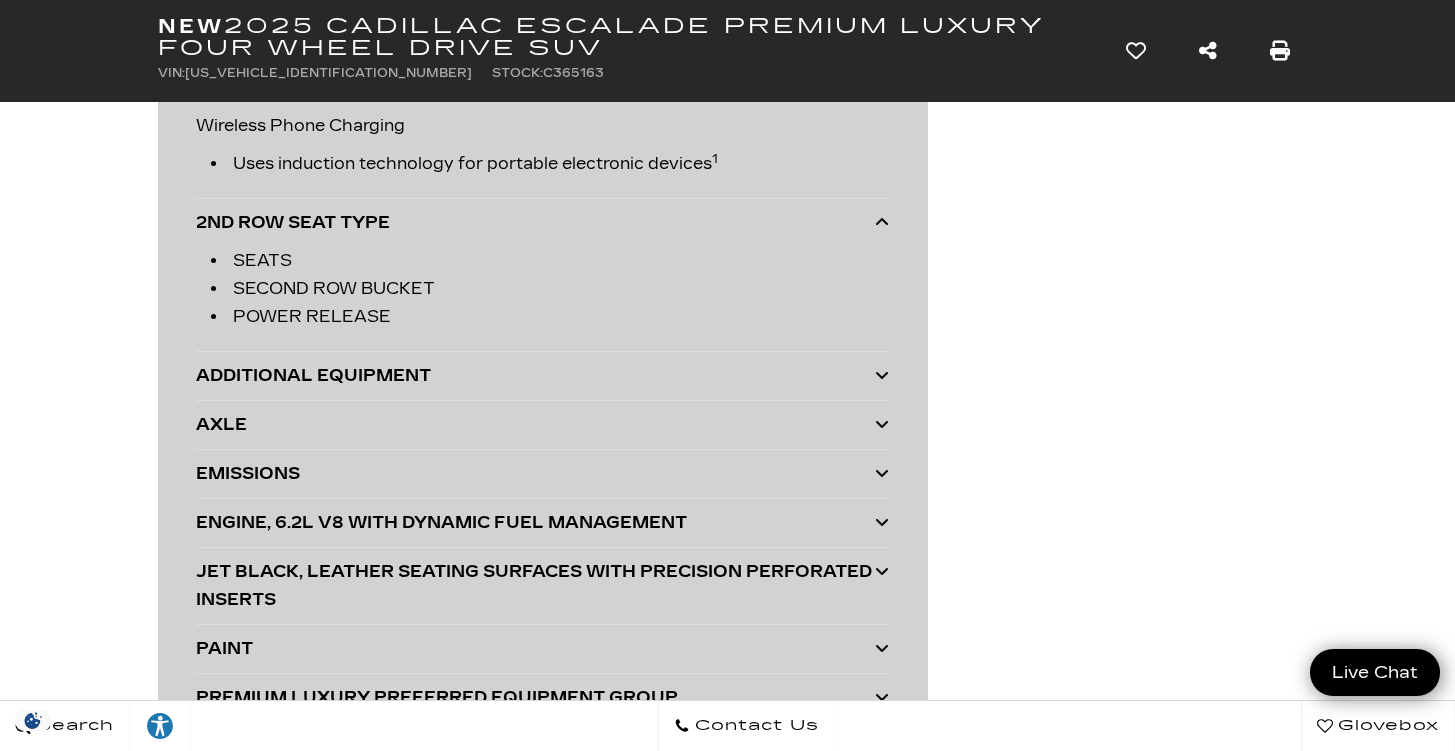 click at bounding box center [882, 375] 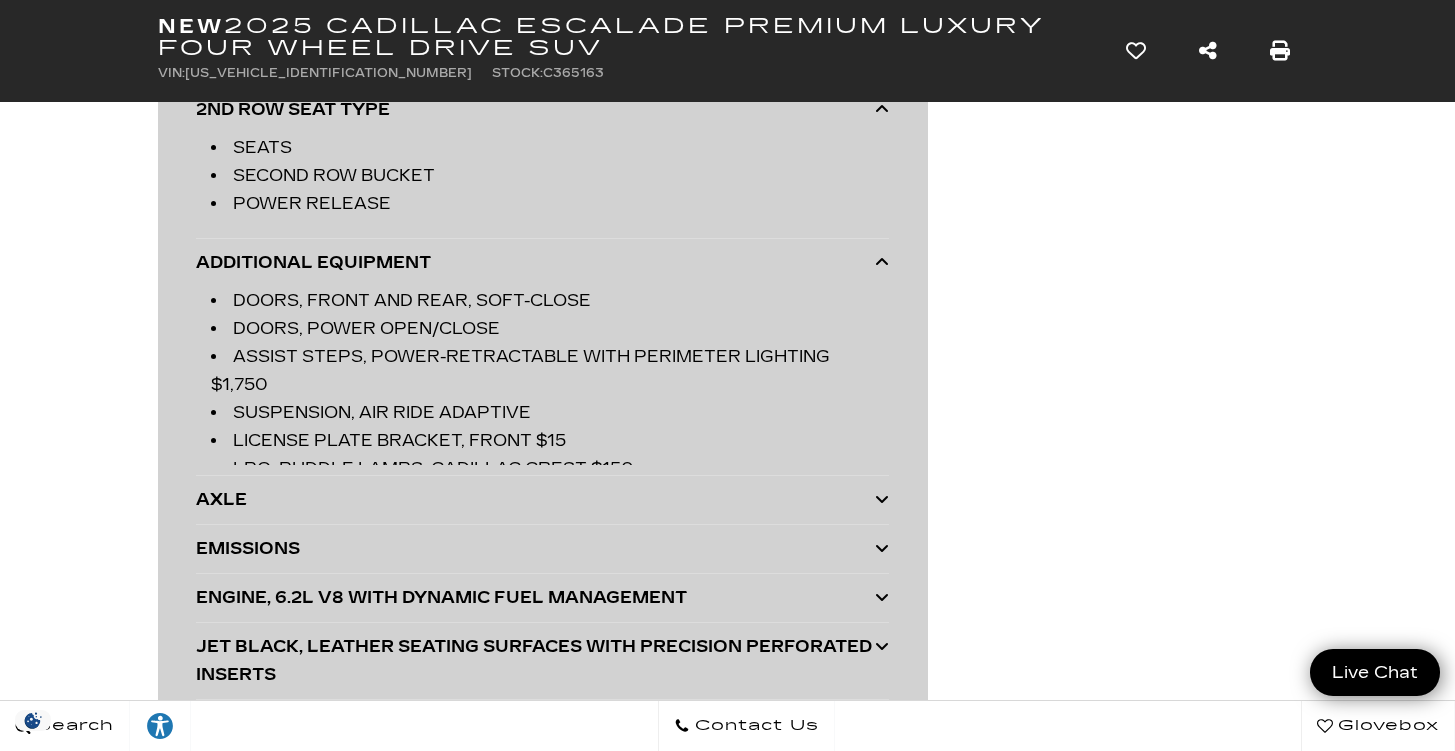 scroll, scrollTop: 5146, scrollLeft: 0, axis: vertical 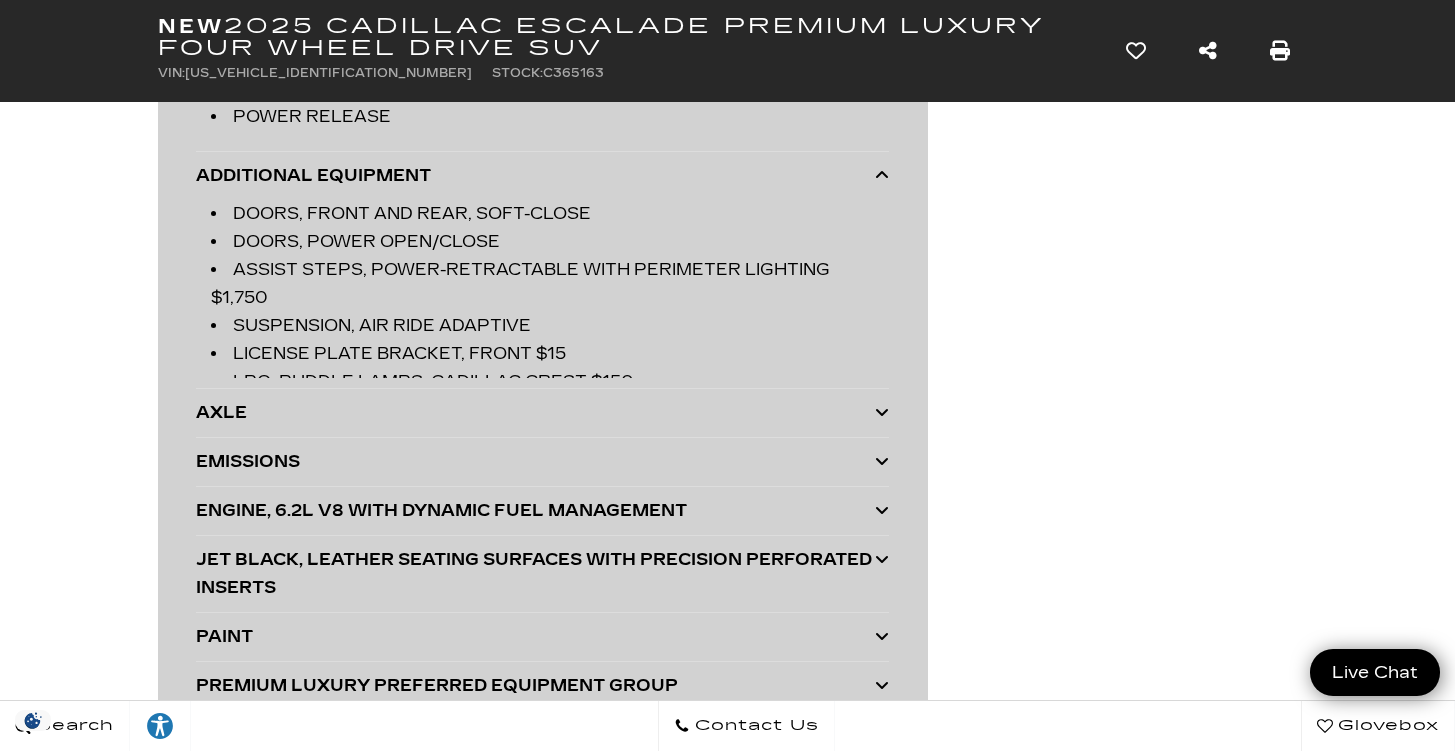 click at bounding box center (882, 412) 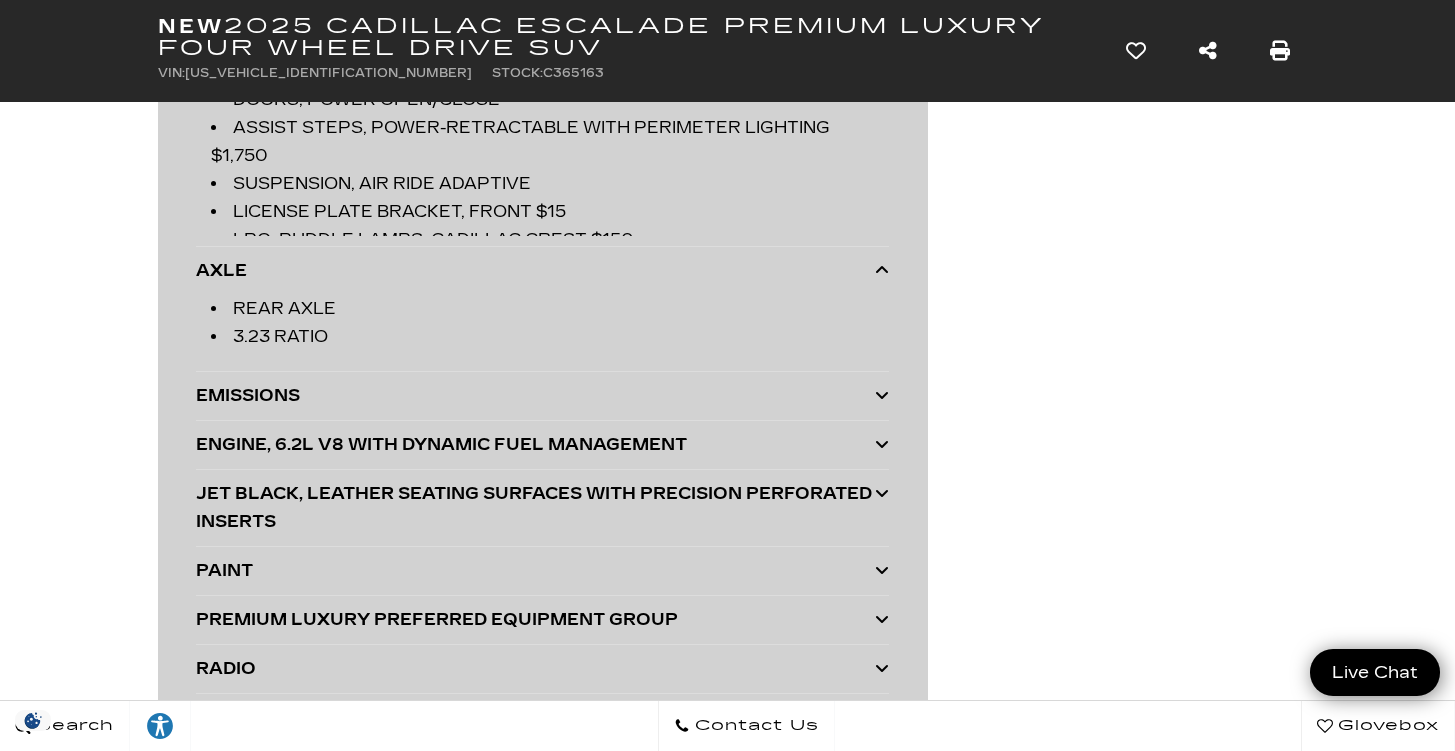 scroll, scrollTop: 5292, scrollLeft: 0, axis: vertical 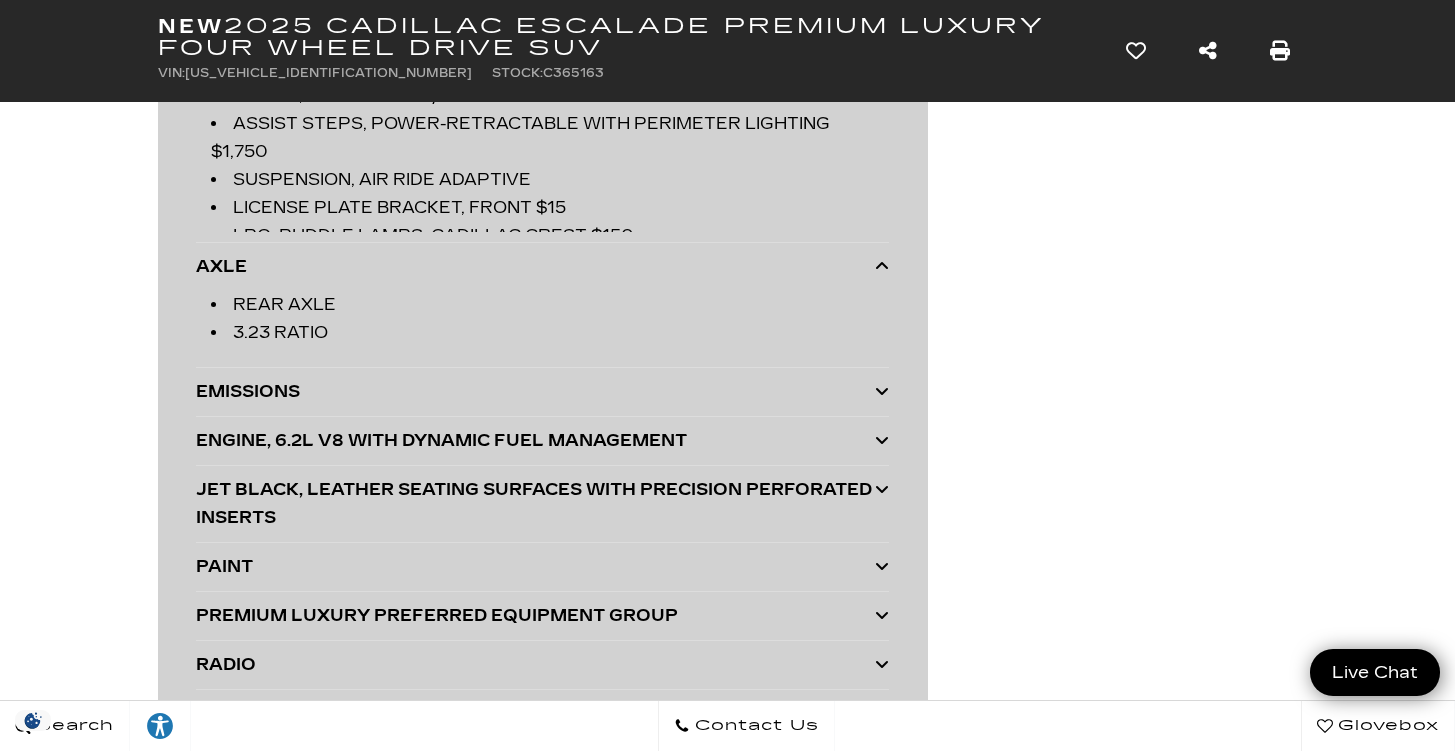 click at bounding box center (882, 391) 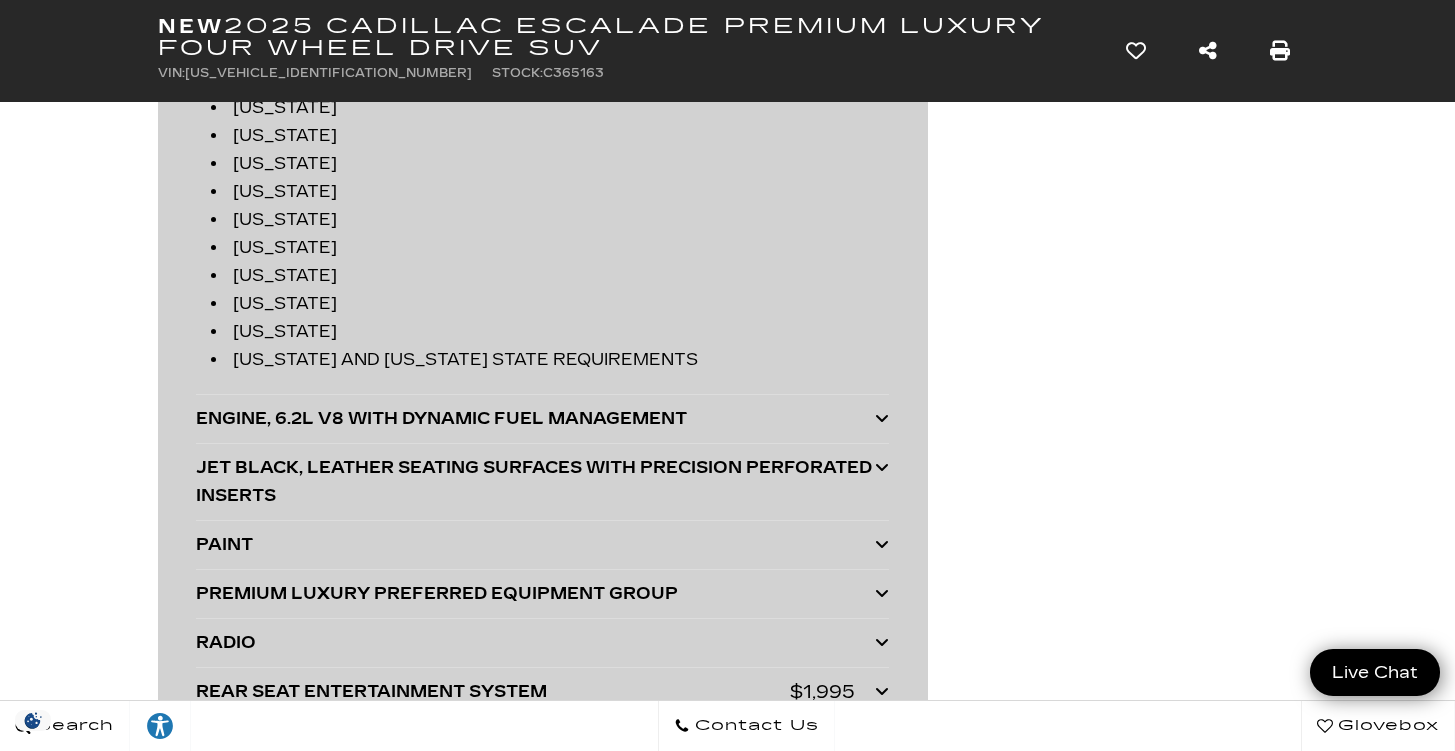 scroll, scrollTop: 5858, scrollLeft: 0, axis: vertical 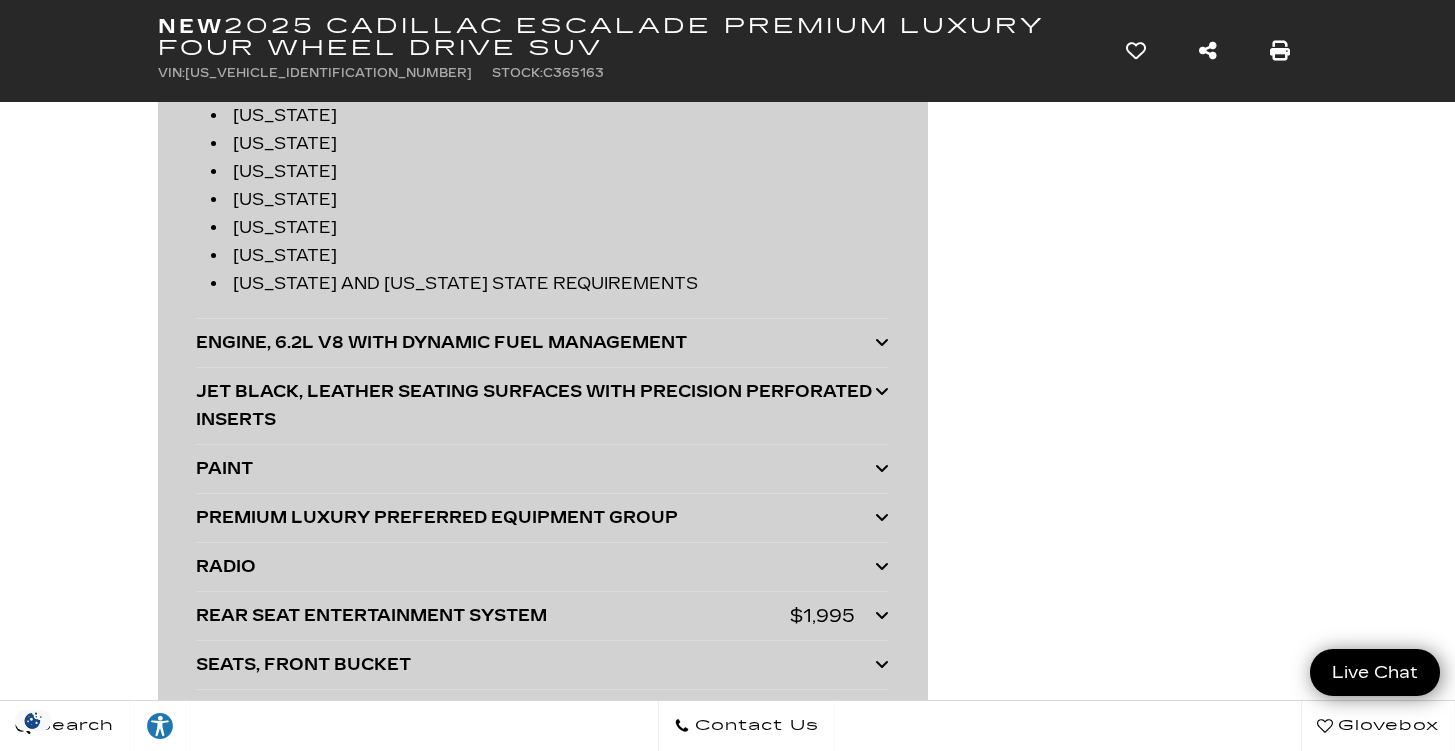 click at bounding box center (882, 342) 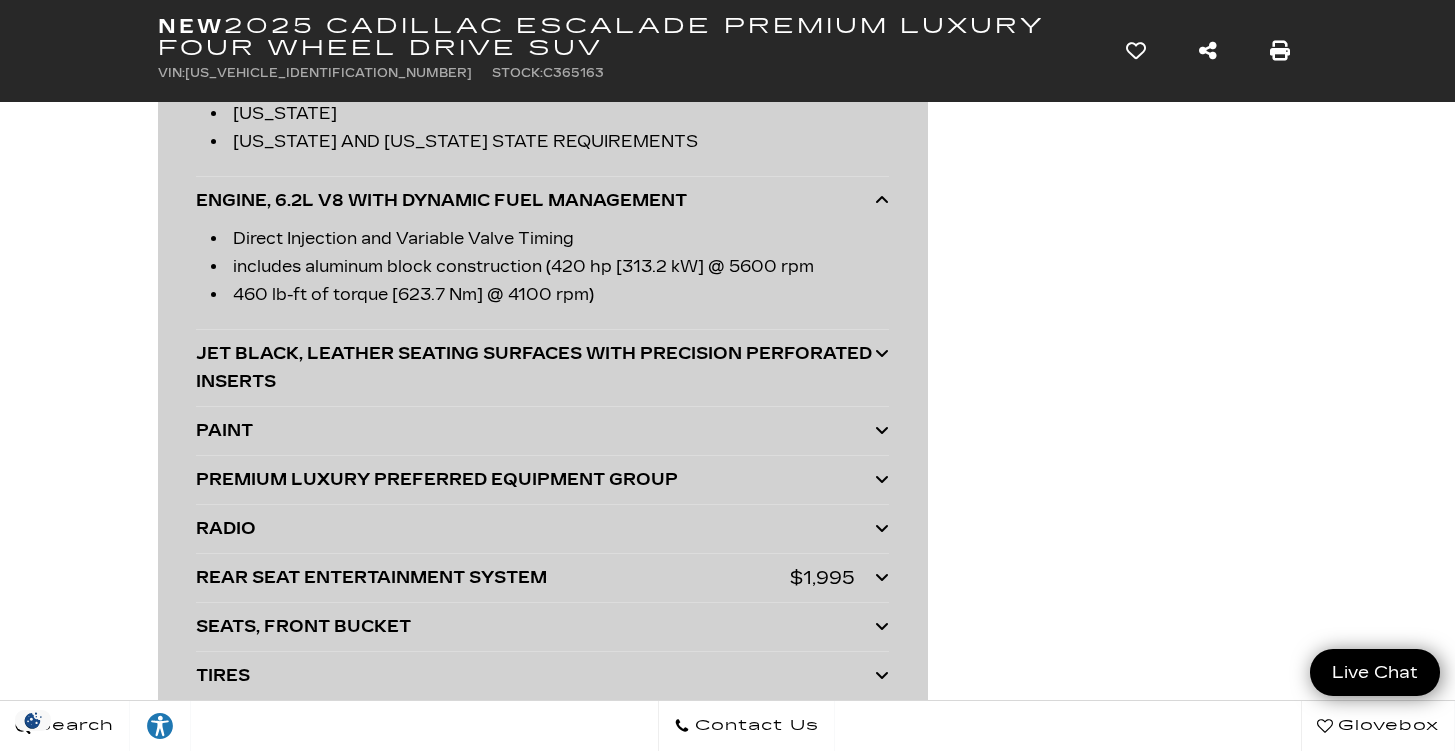 scroll, scrollTop: 6053, scrollLeft: 0, axis: vertical 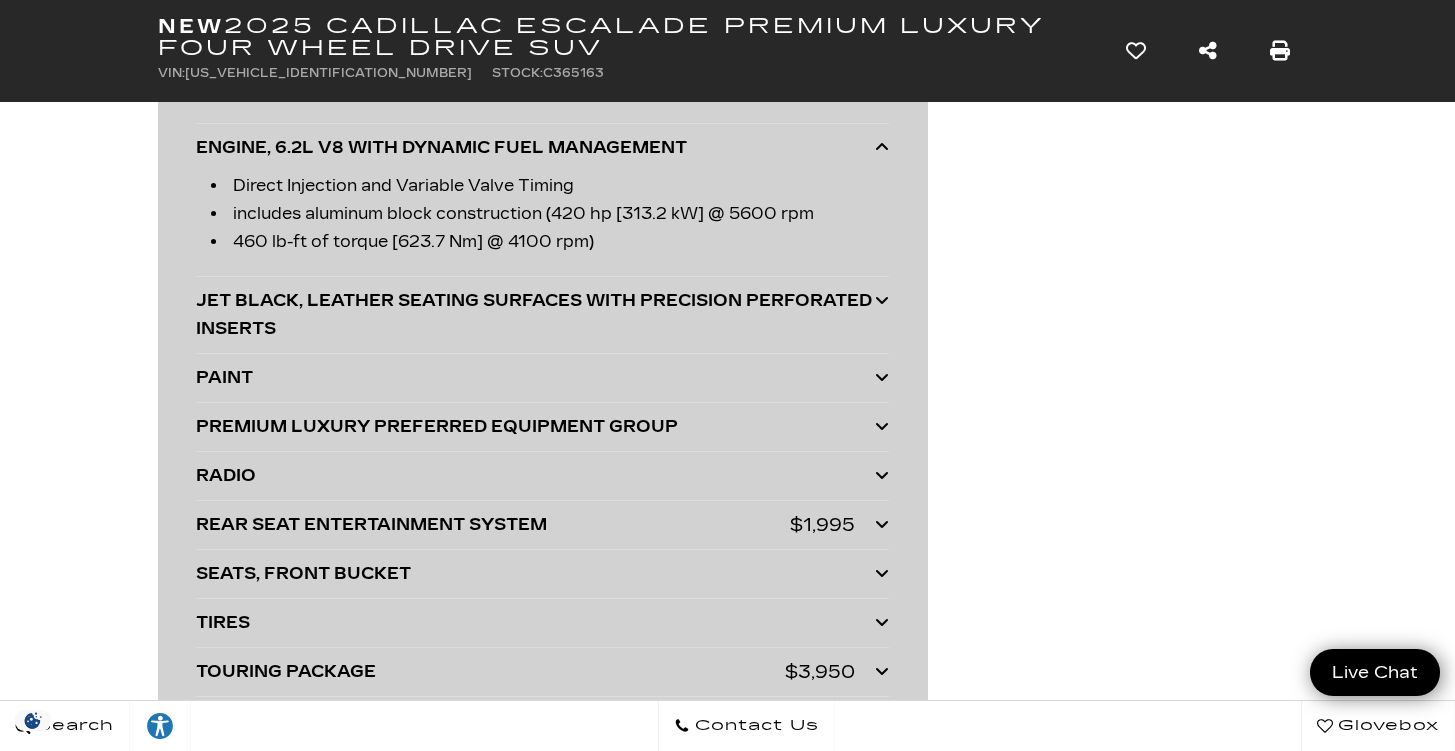 click at bounding box center (882, 300) 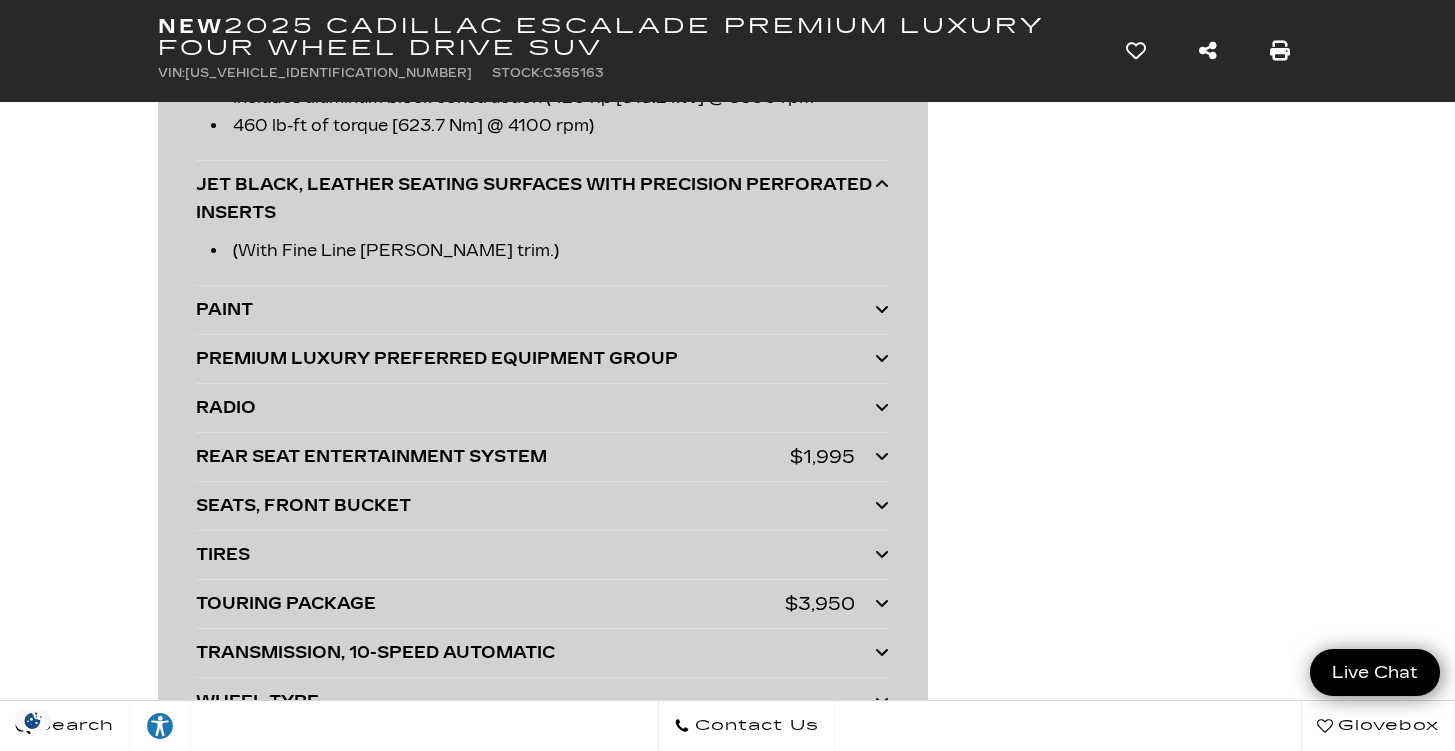 scroll, scrollTop: 6196, scrollLeft: 0, axis: vertical 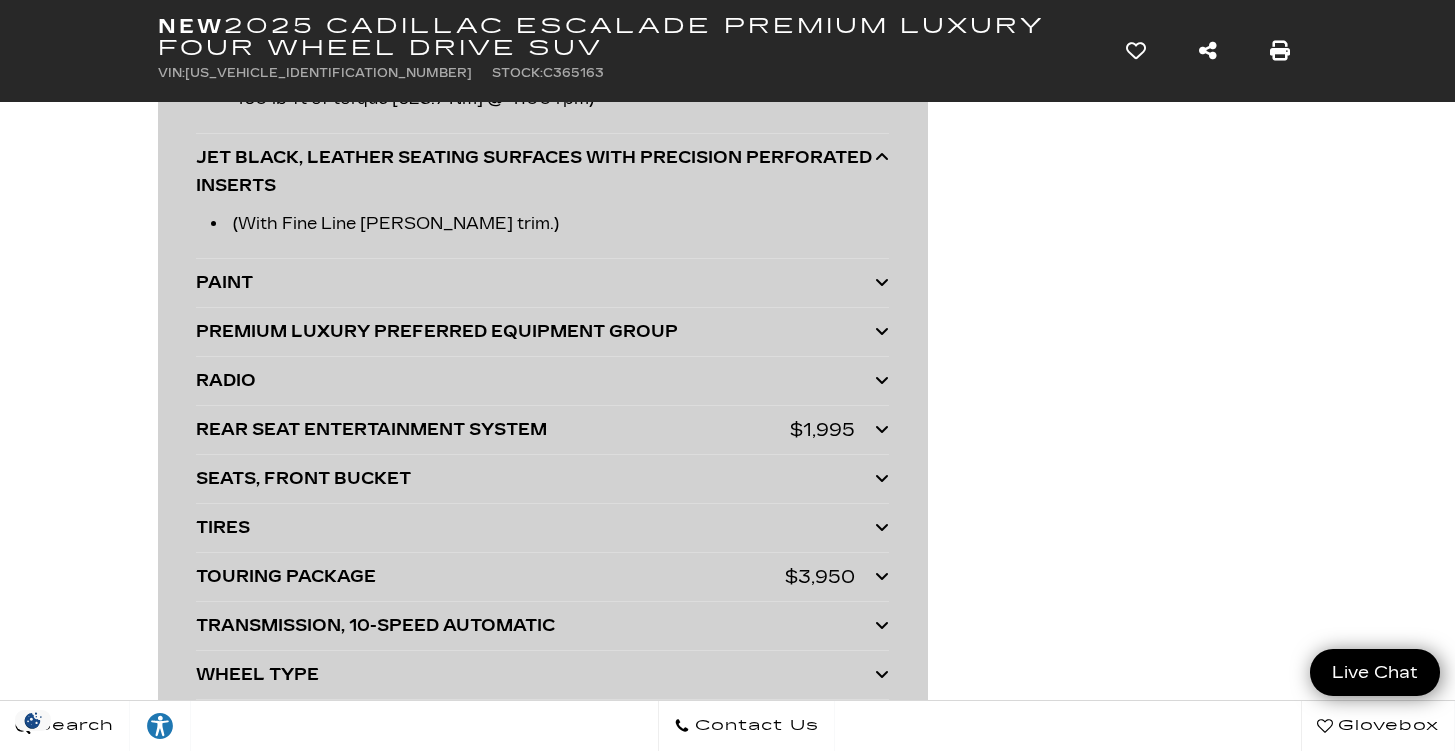 click at bounding box center (882, 282) 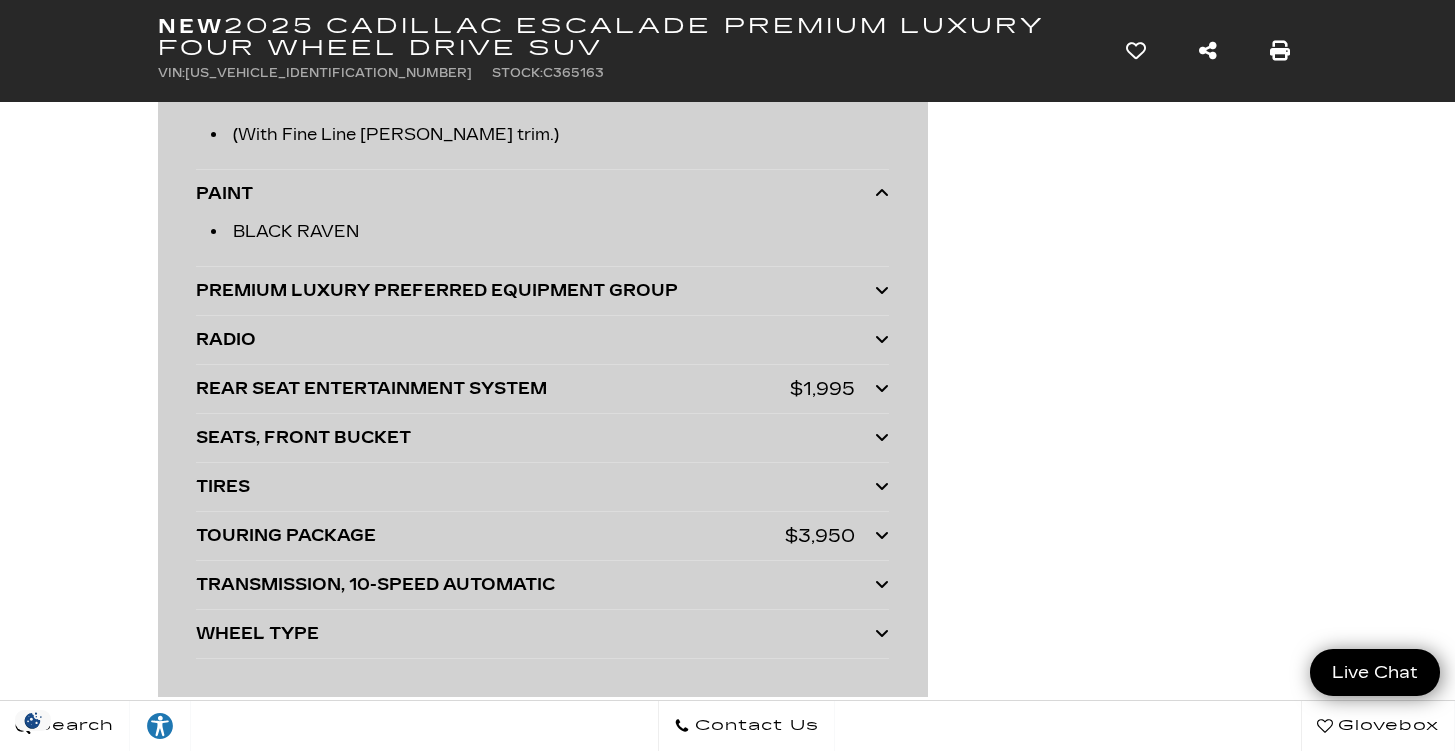 scroll, scrollTop: 6289, scrollLeft: 0, axis: vertical 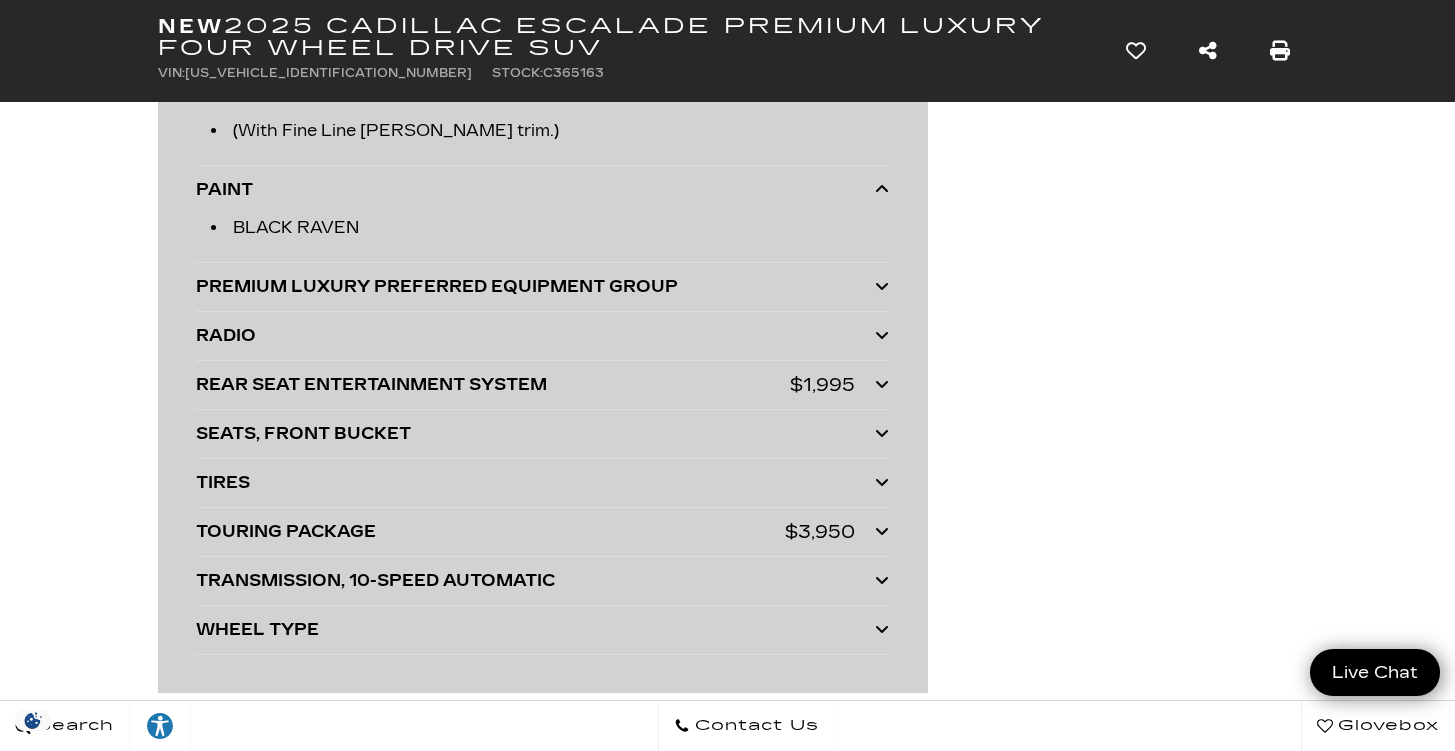 click at bounding box center [882, 286] 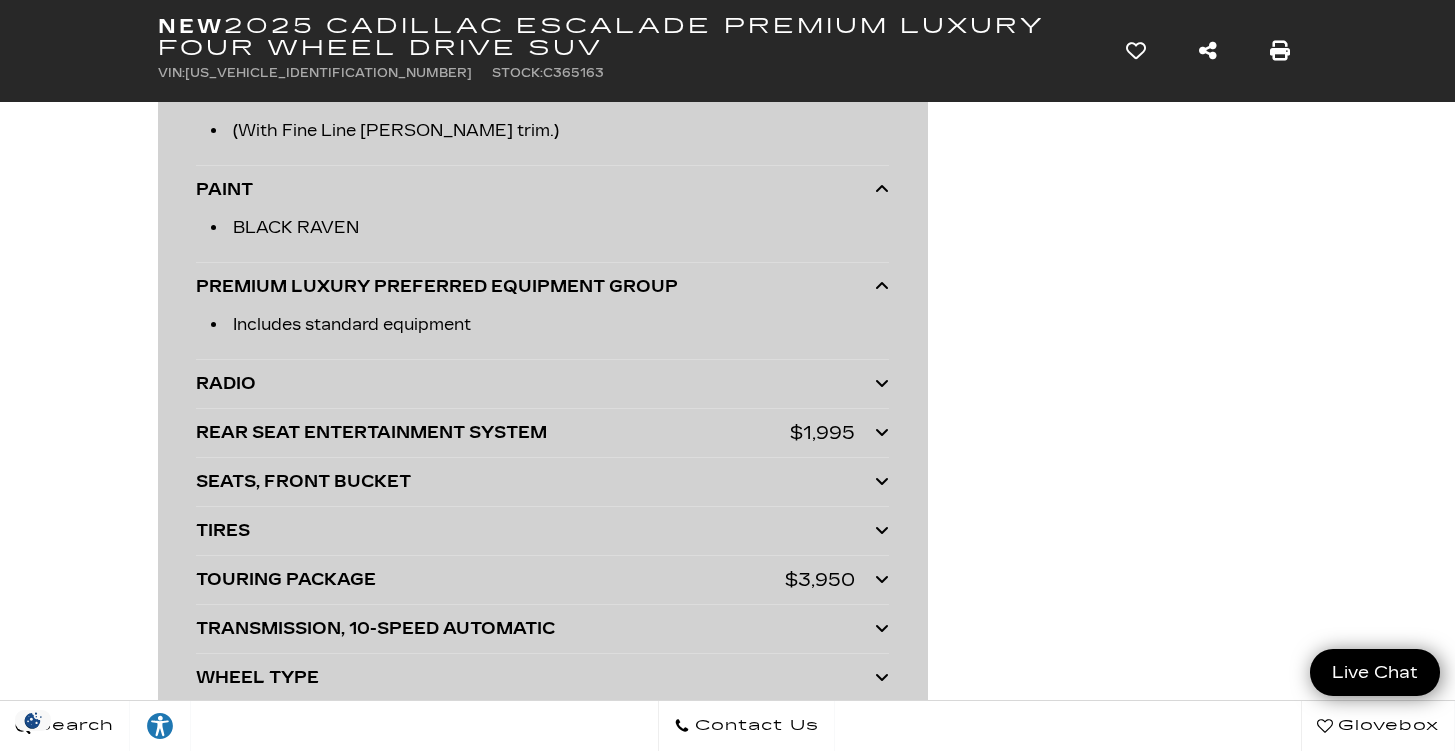 click at bounding box center [882, 383] 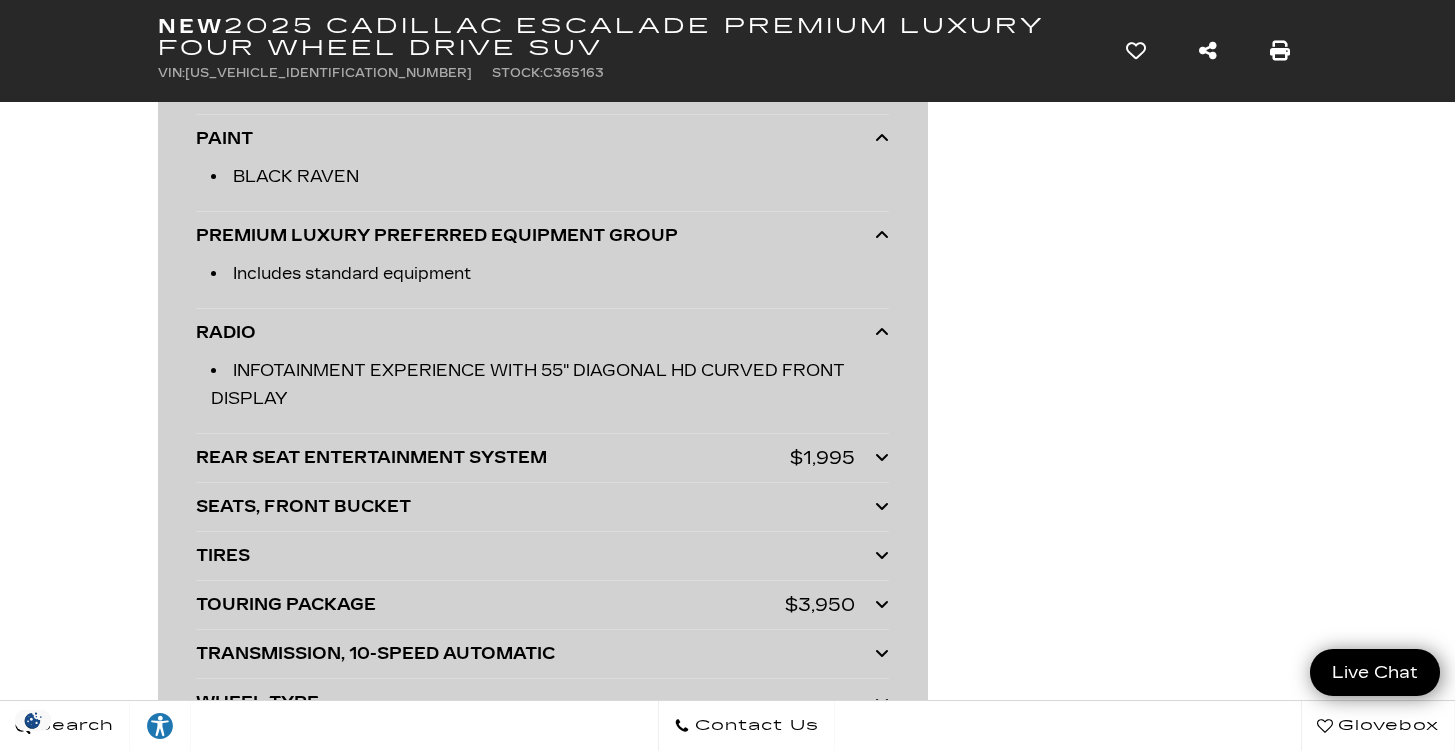 scroll, scrollTop: 6369, scrollLeft: 0, axis: vertical 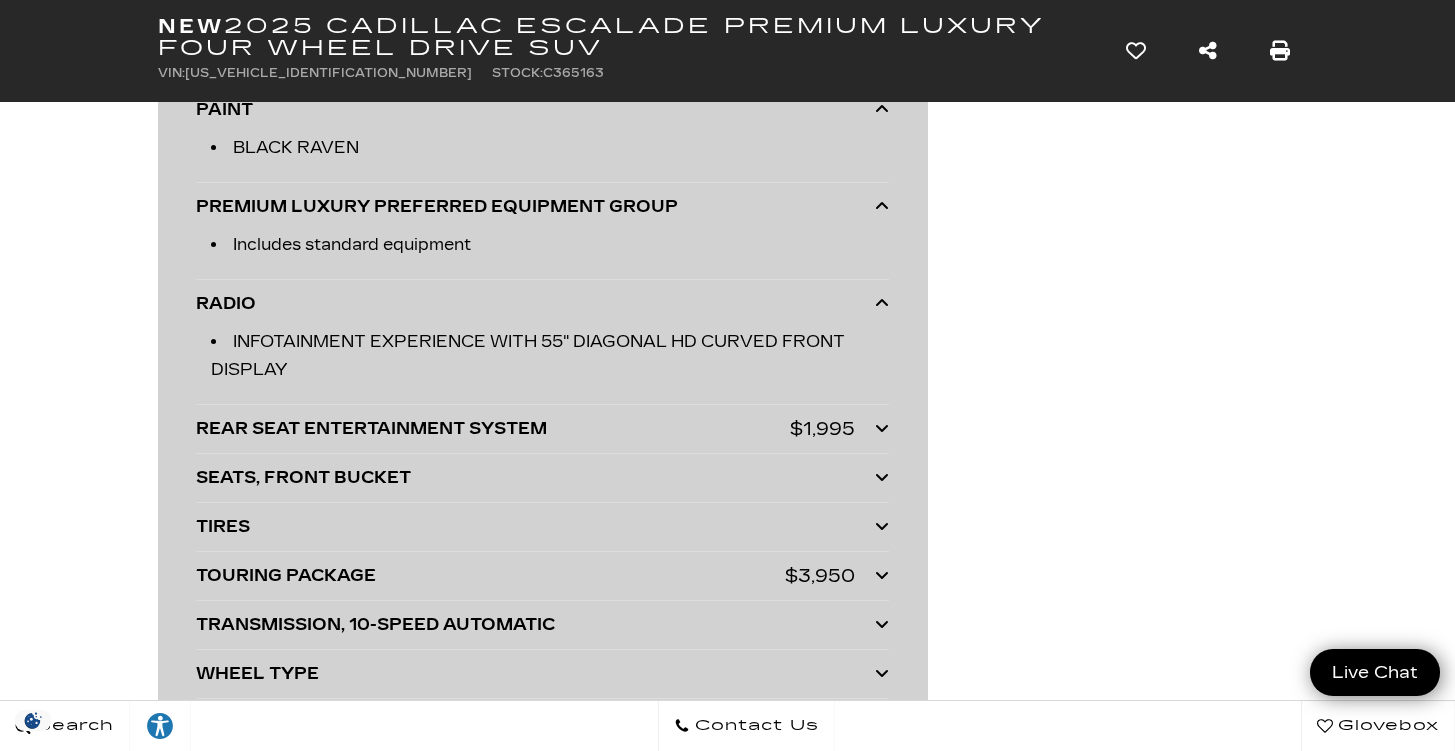 click at bounding box center [882, 428] 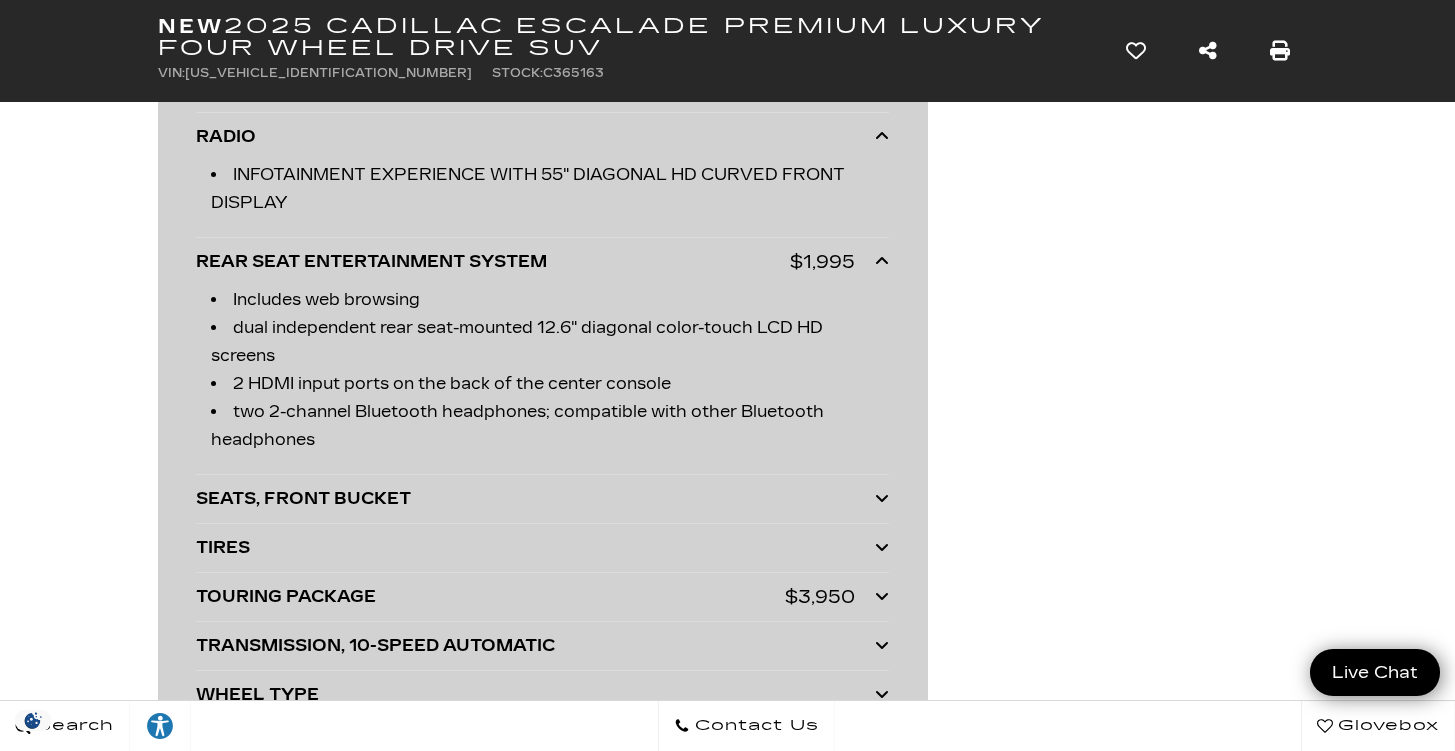 scroll, scrollTop: 6621, scrollLeft: 0, axis: vertical 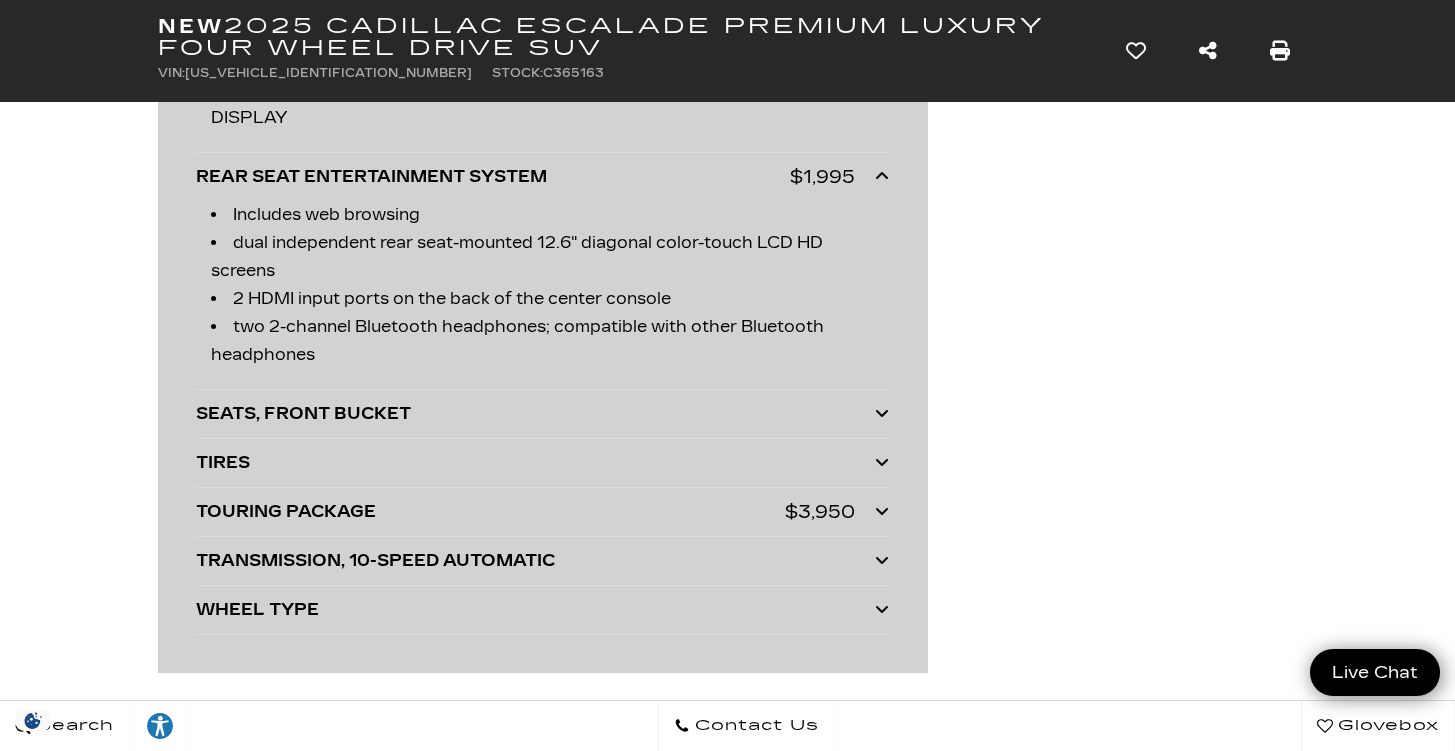 click at bounding box center [882, 413] 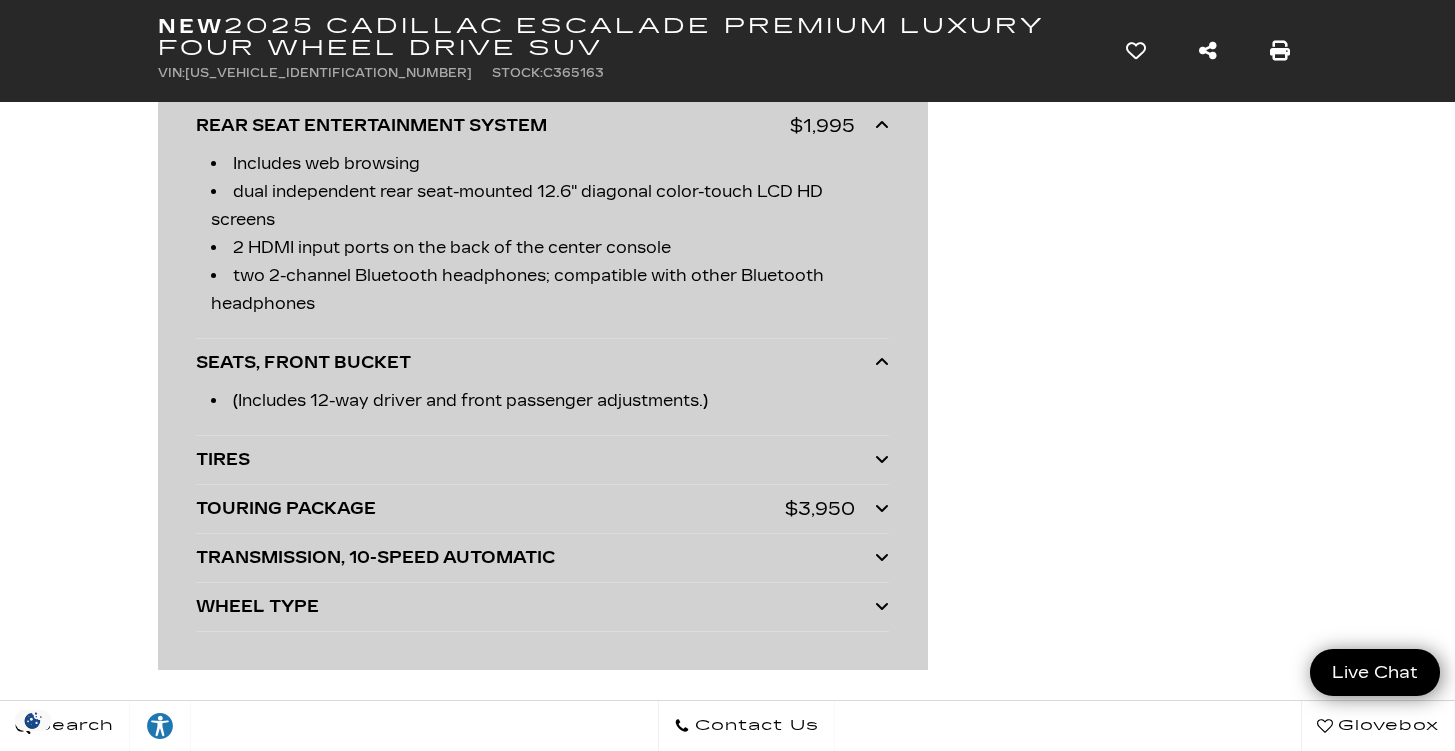 scroll, scrollTop: 6726, scrollLeft: 0, axis: vertical 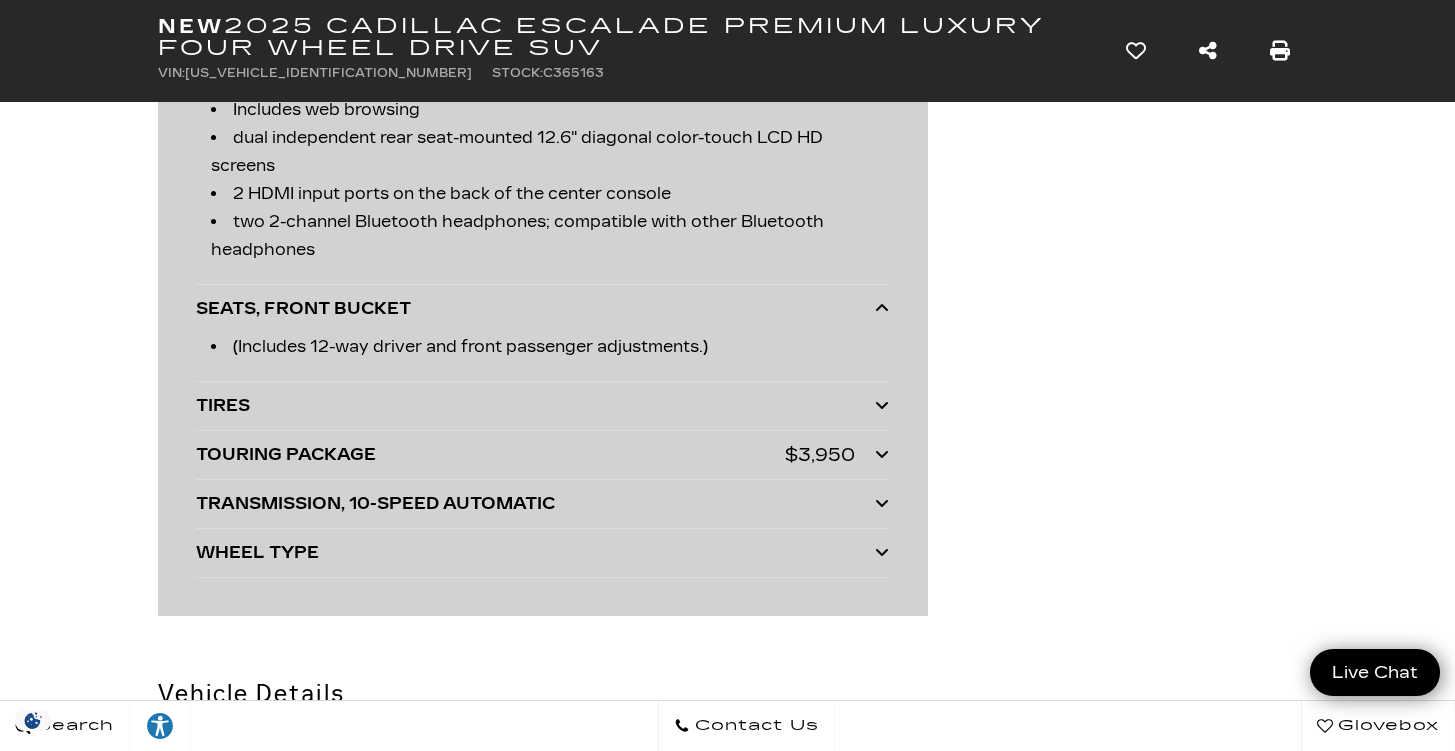 click at bounding box center (882, 405) 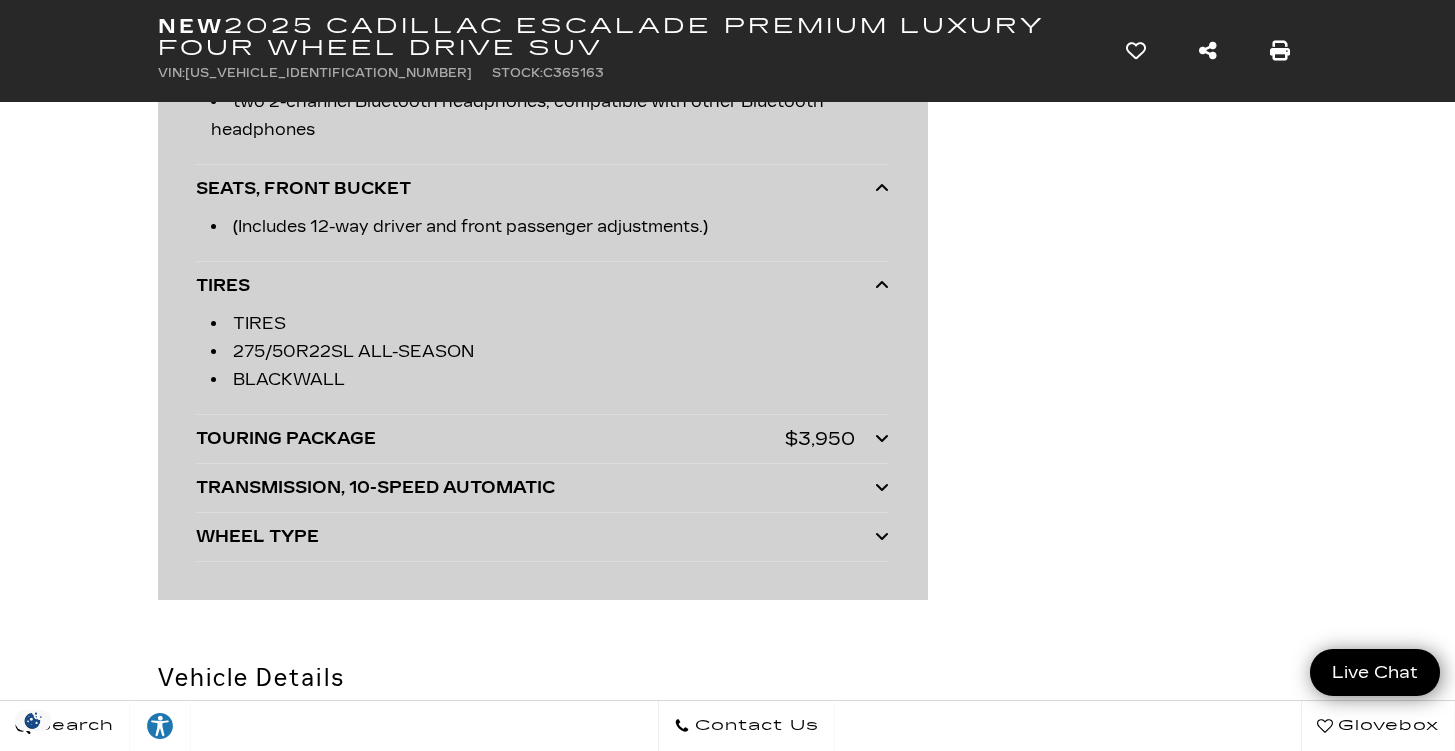 scroll, scrollTop: 6931, scrollLeft: 0, axis: vertical 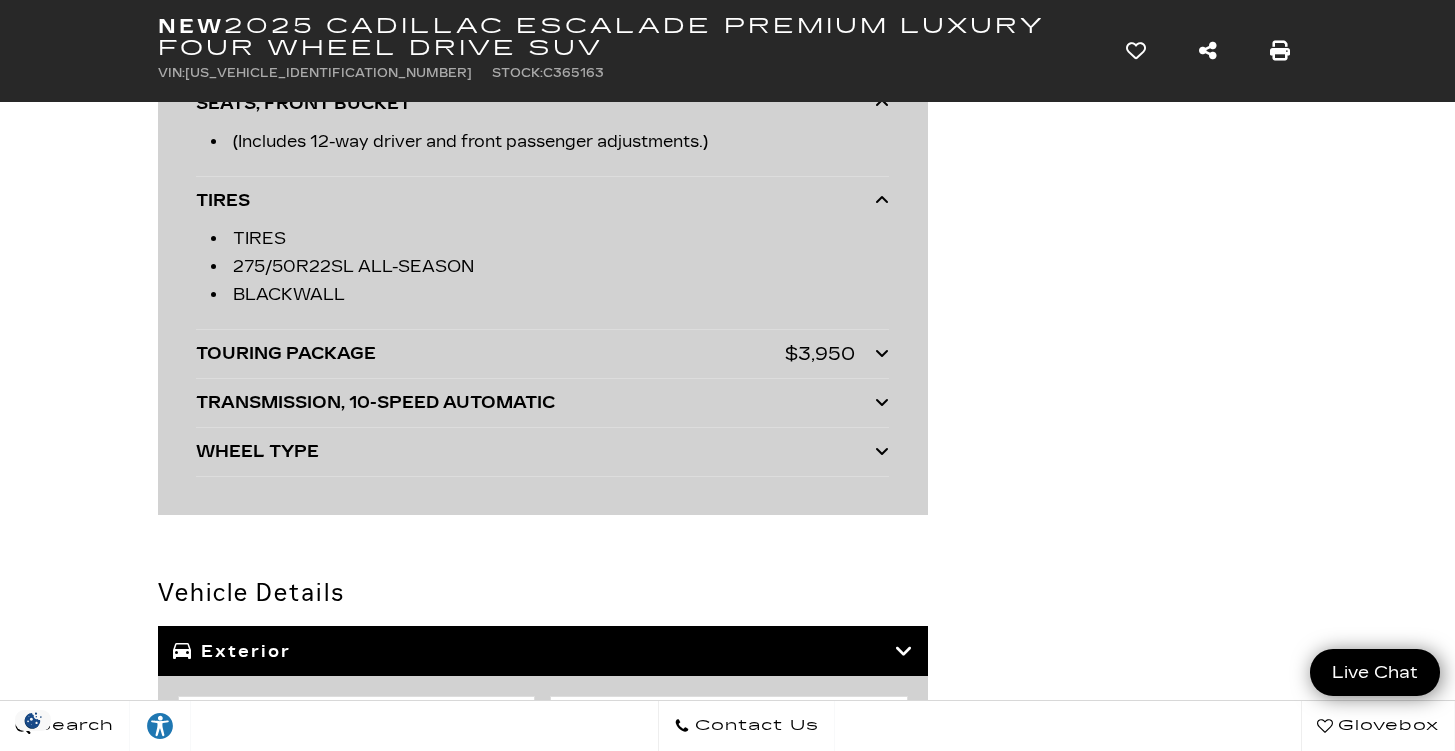 click at bounding box center (882, 353) 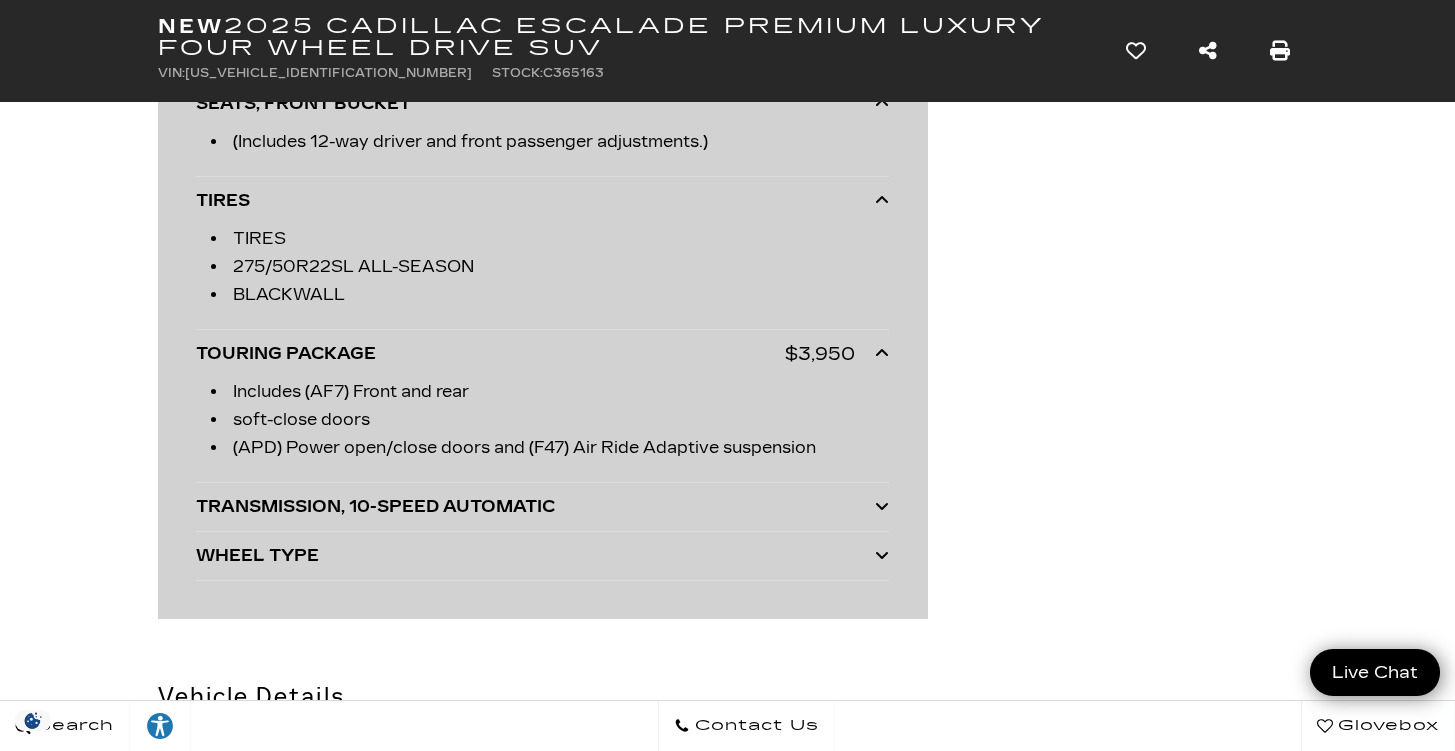 click at bounding box center (882, 506) 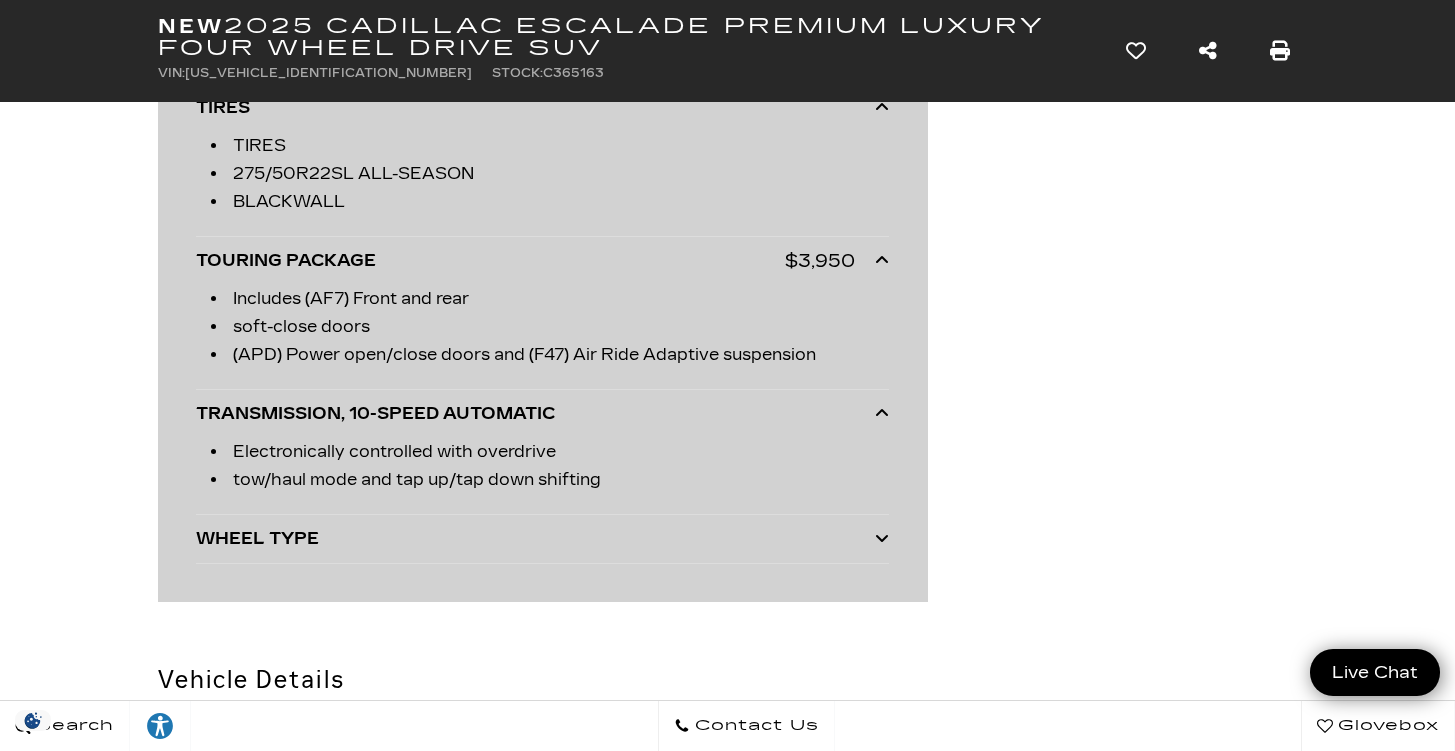 scroll, scrollTop: 7057, scrollLeft: 0, axis: vertical 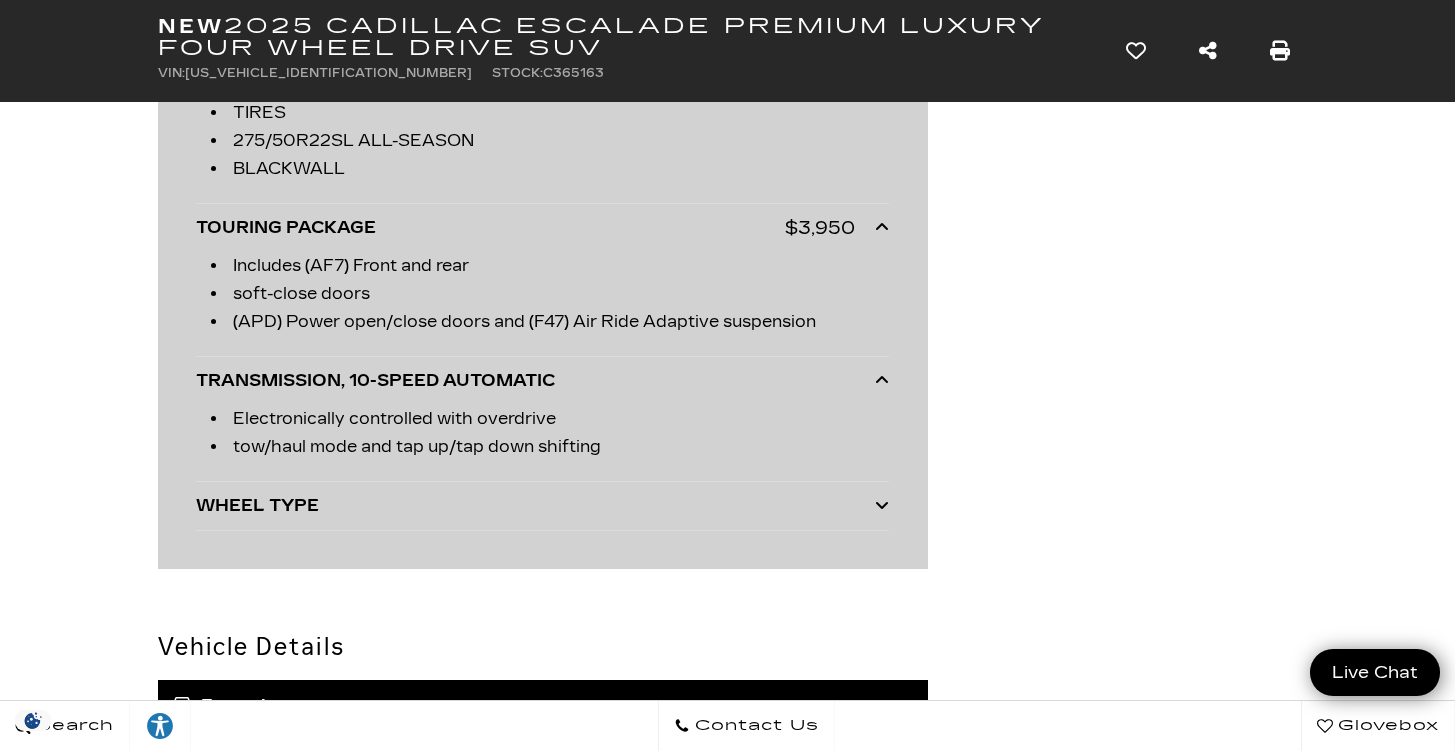click at bounding box center [882, 505] 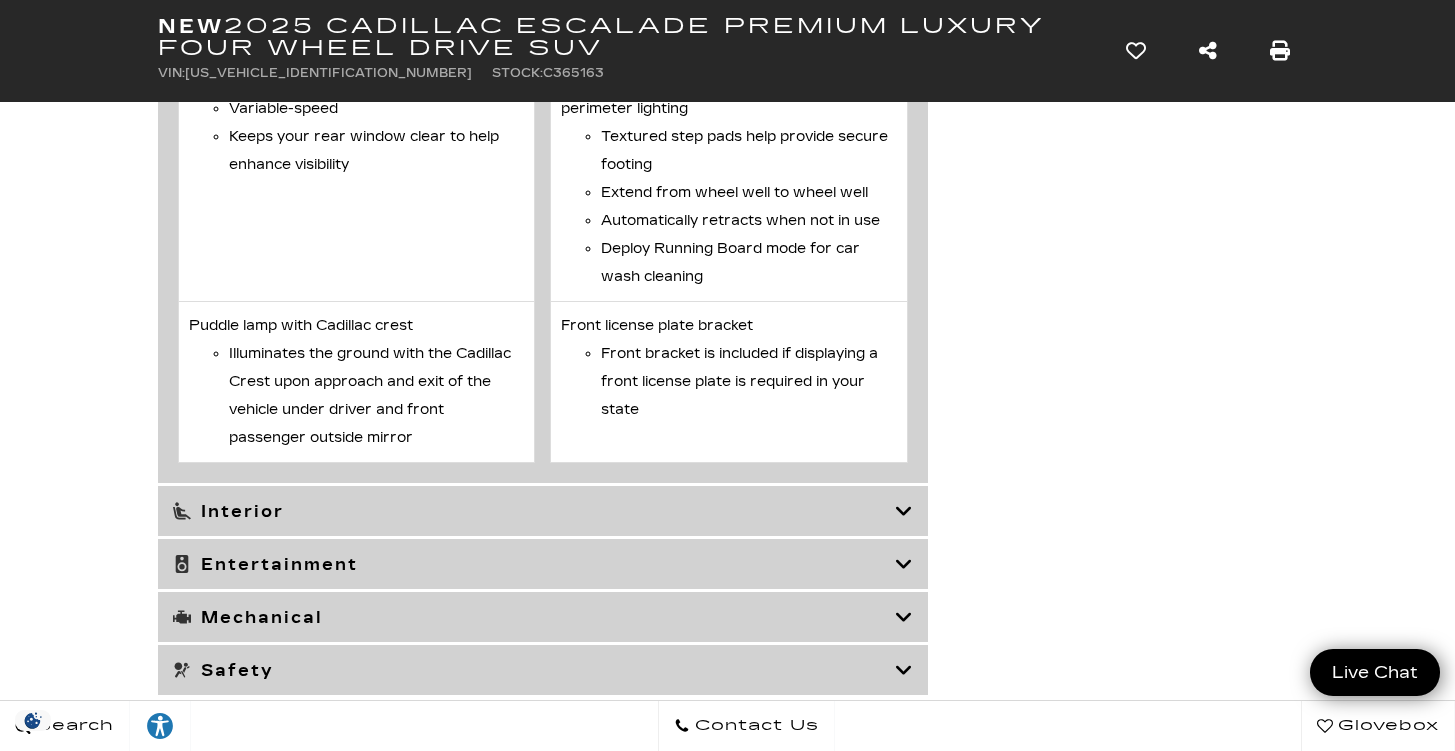 scroll, scrollTop: 10157, scrollLeft: 0, axis: vertical 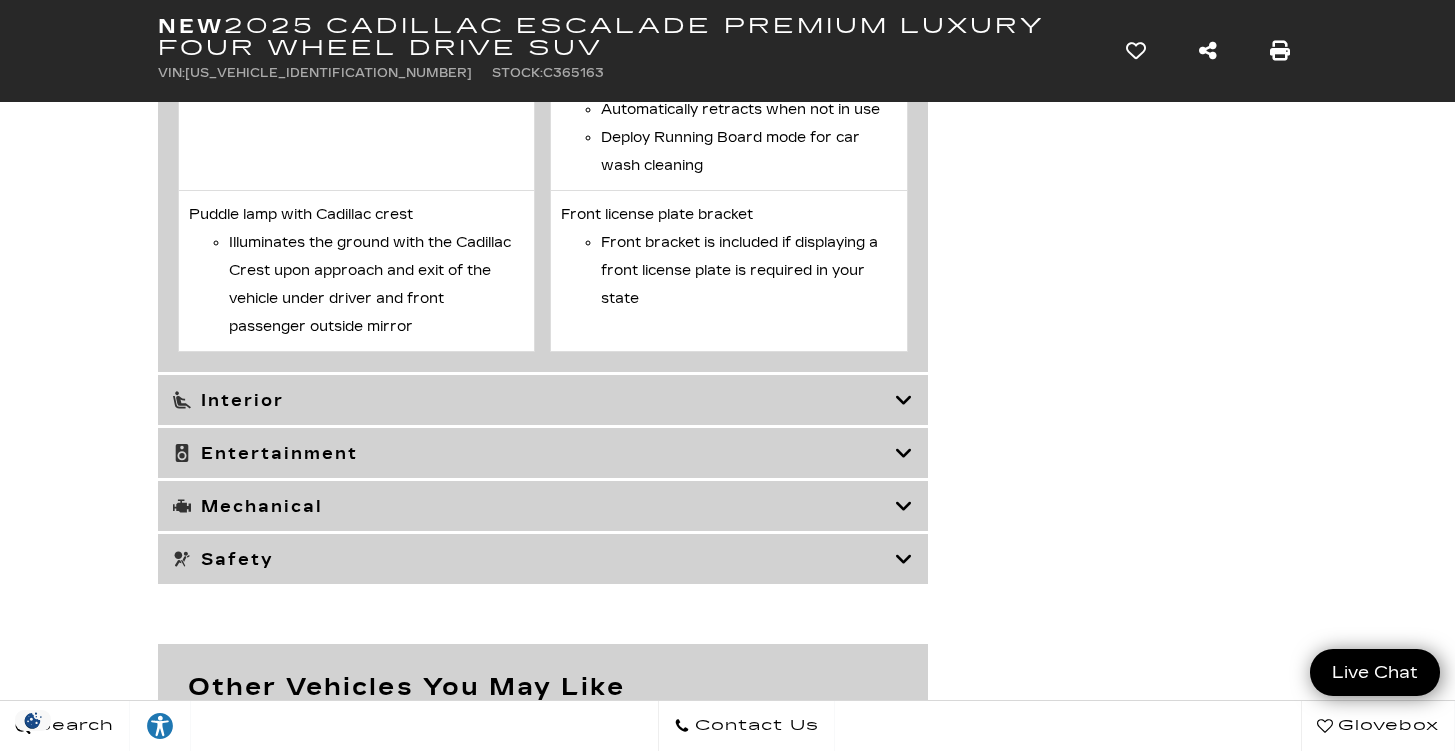 click at bounding box center (904, 400) 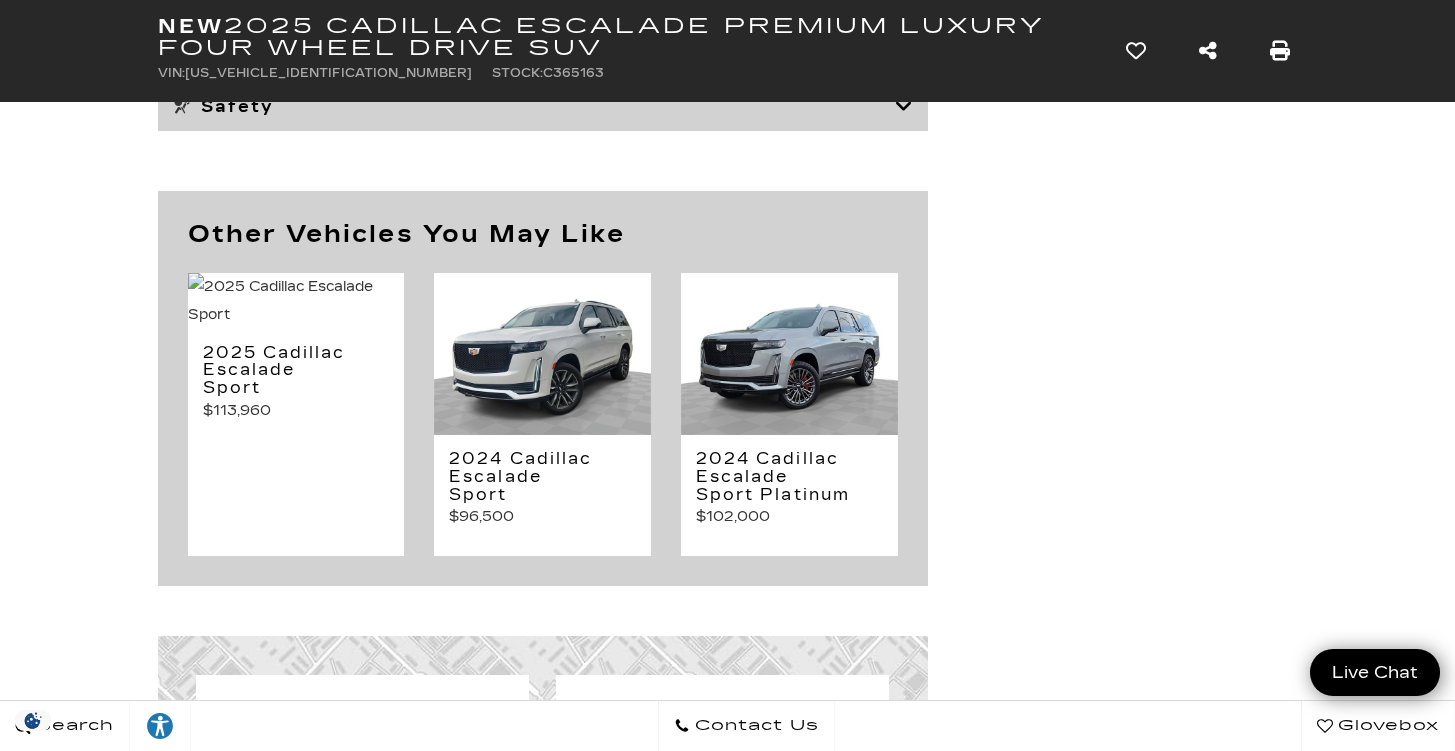 scroll, scrollTop: 13503, scrollLeft: 0, axis: vertical 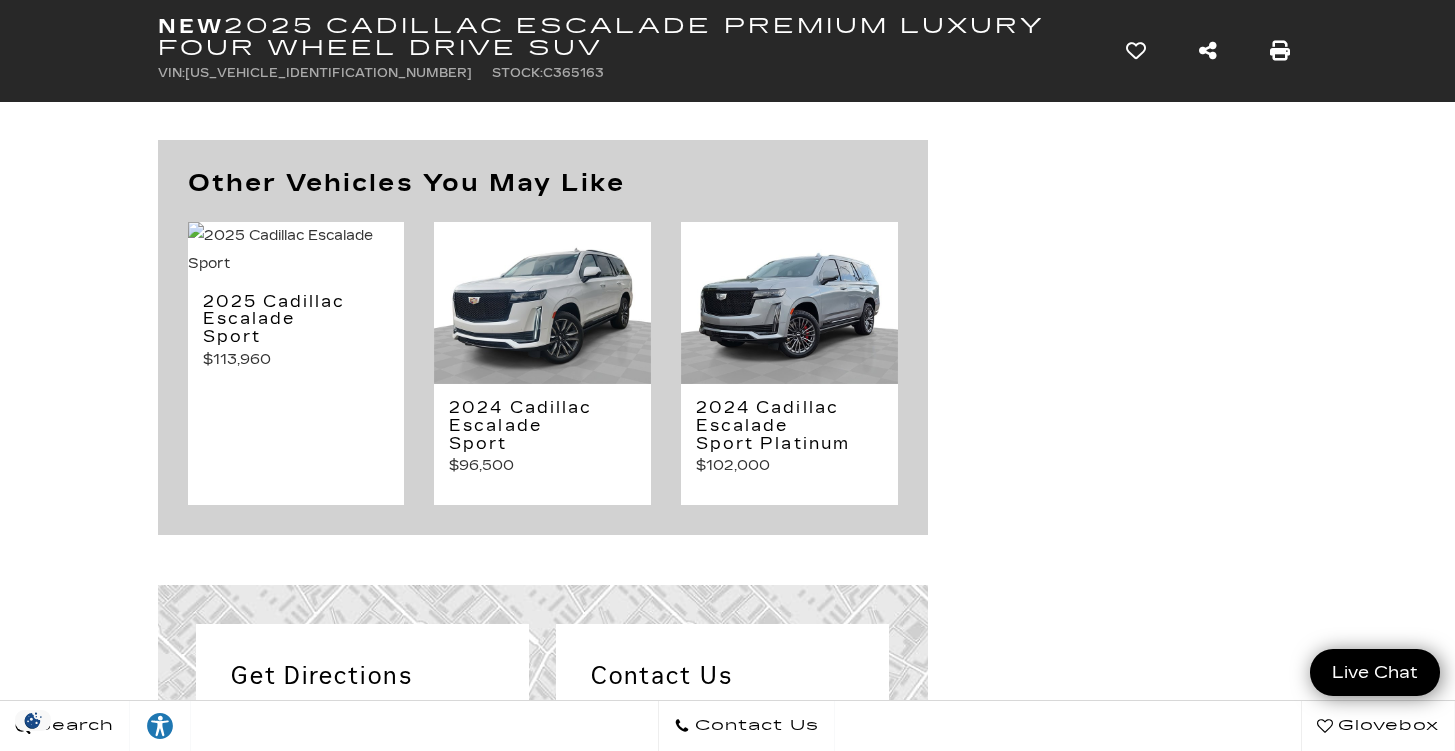 click at bounding box center (789, 303) 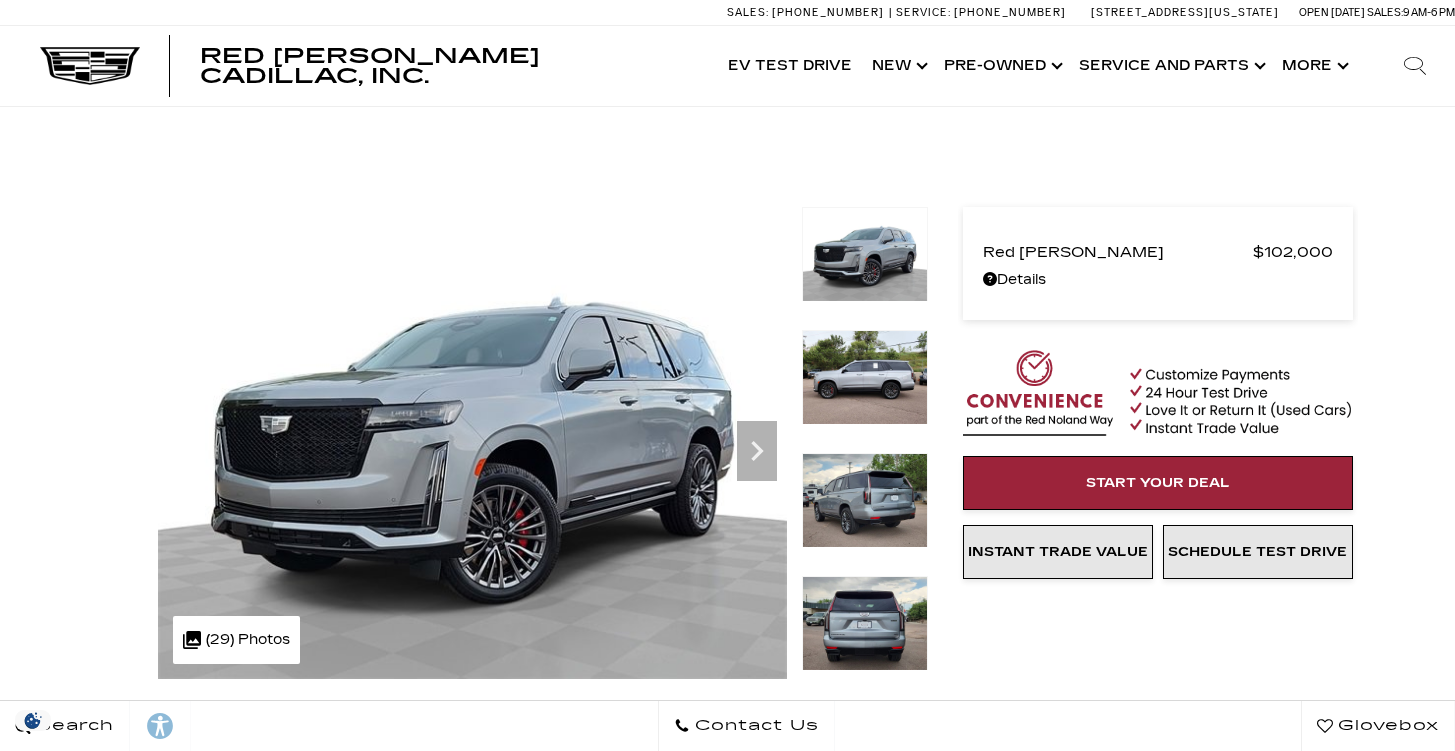 click 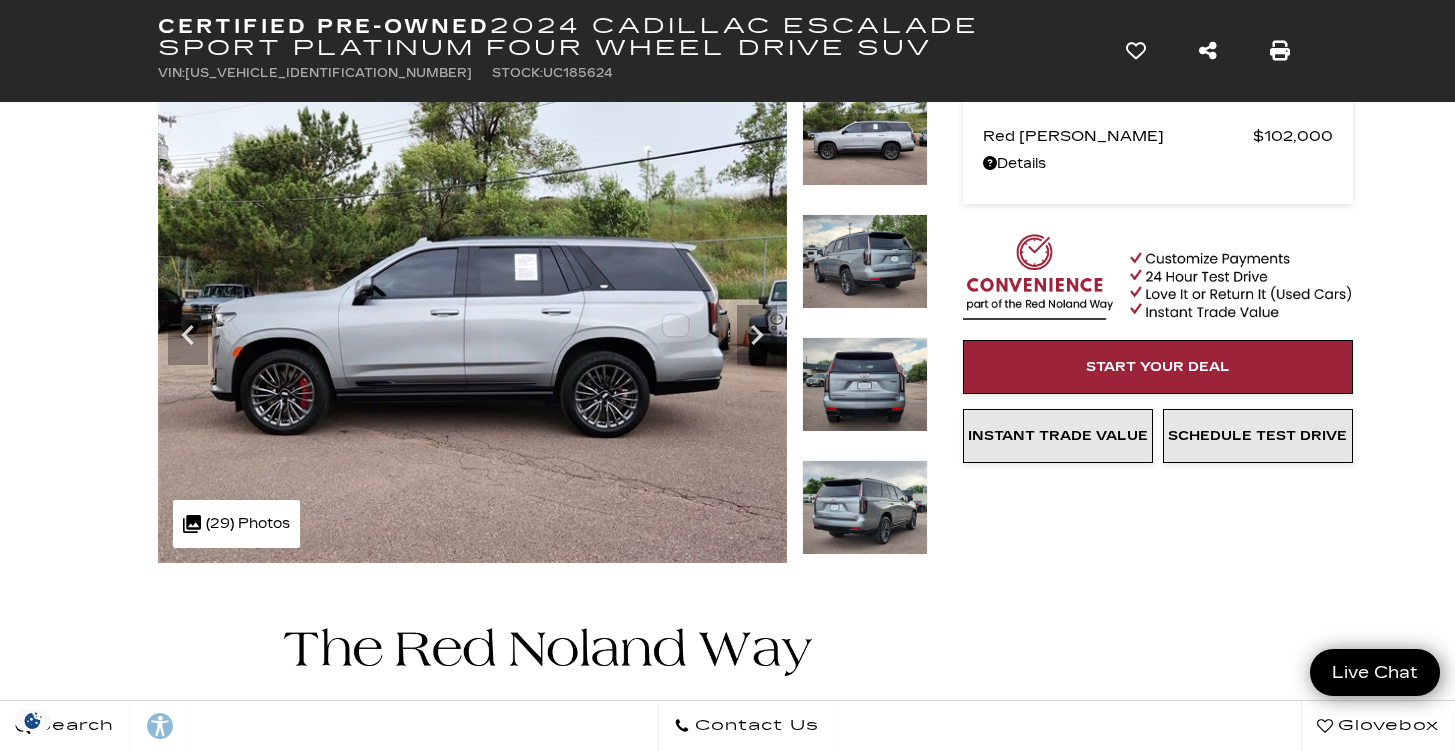 scroll, scrollTop: 116, scrollLeft: 0, axis: vertical 